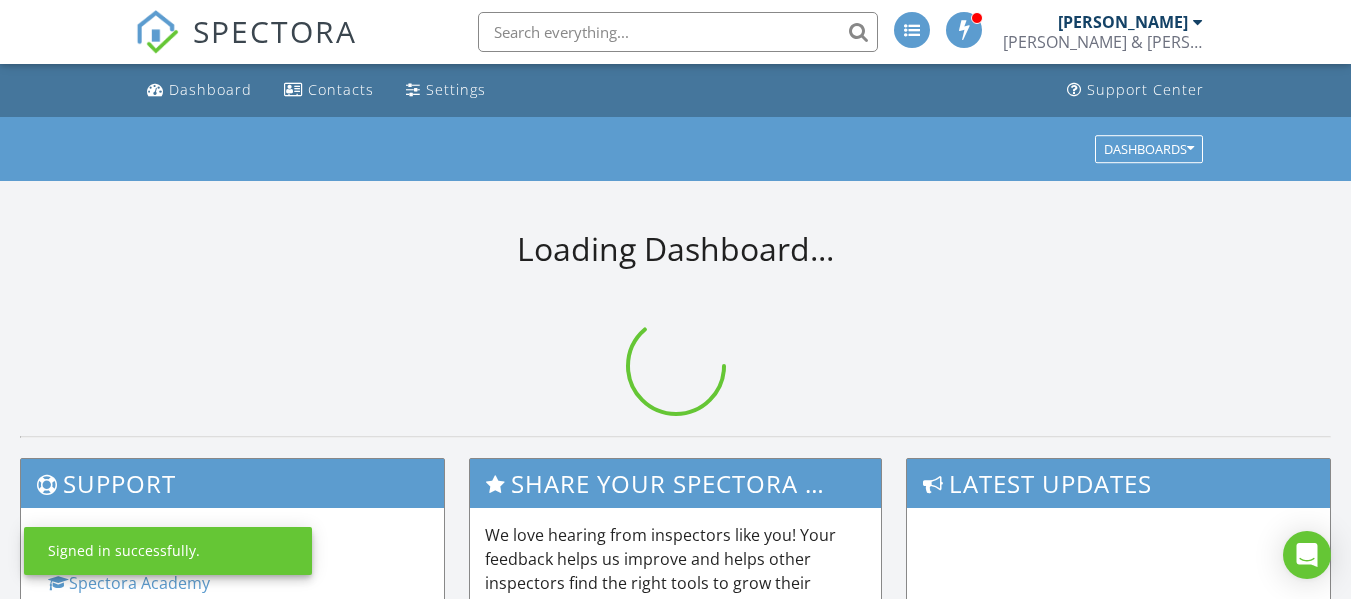 scroll, scrollTop: 0, scrollLeft: 0, axis: both 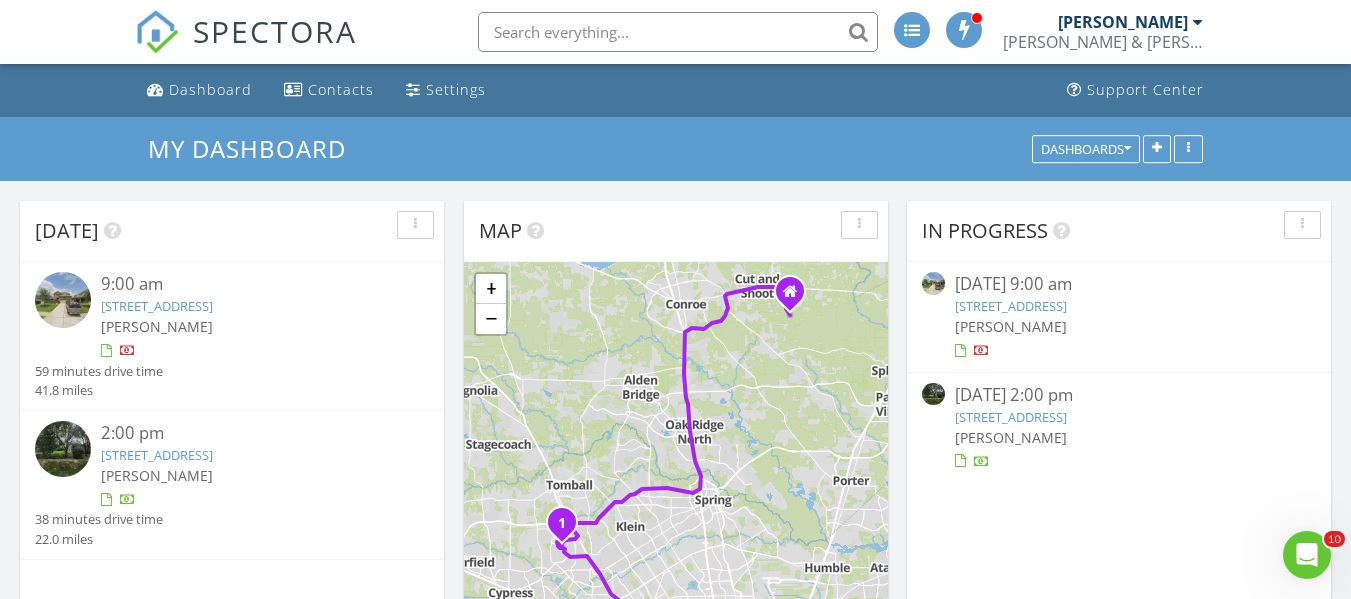 click on "18334 Tacoma Ridge Dr, Tomball, TX 77377" at bounding box center (157, 306) 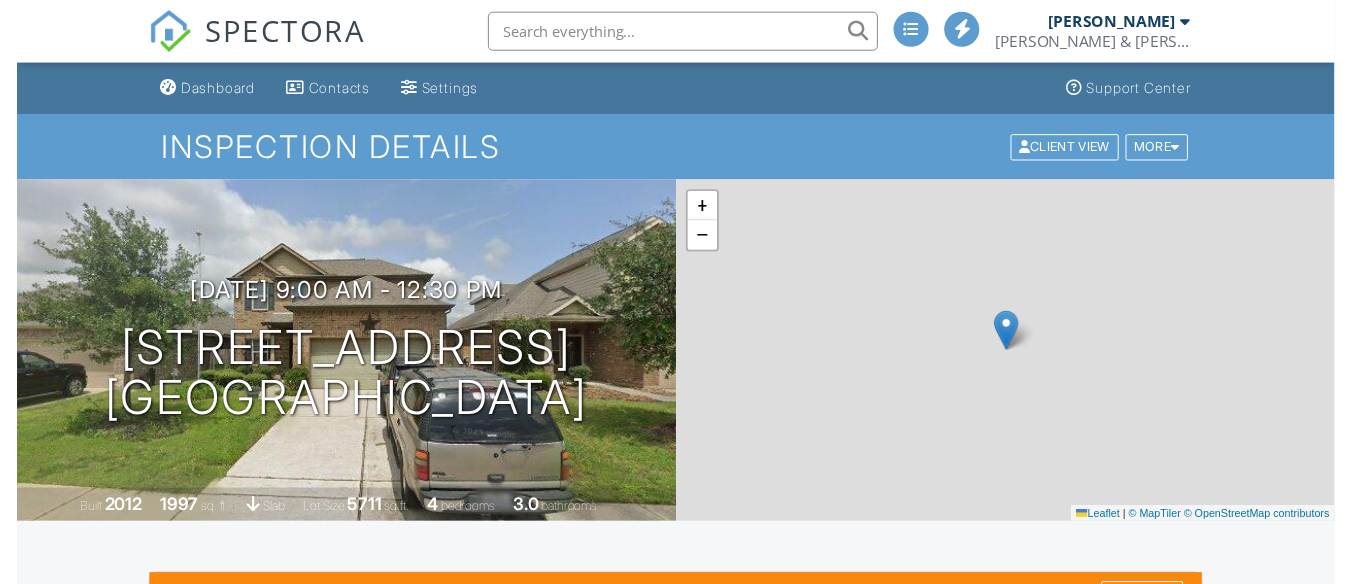scroll, scrollTop: 0, scrollLeft: 0, axis: both 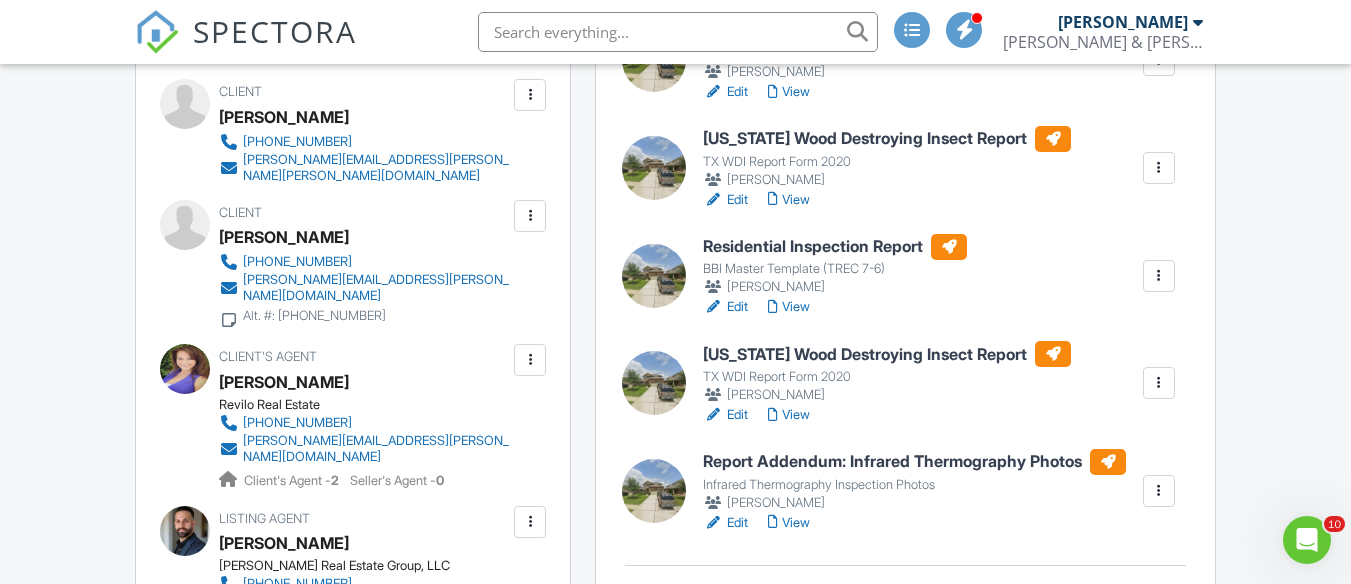 click at bounding box center [1159, 491] 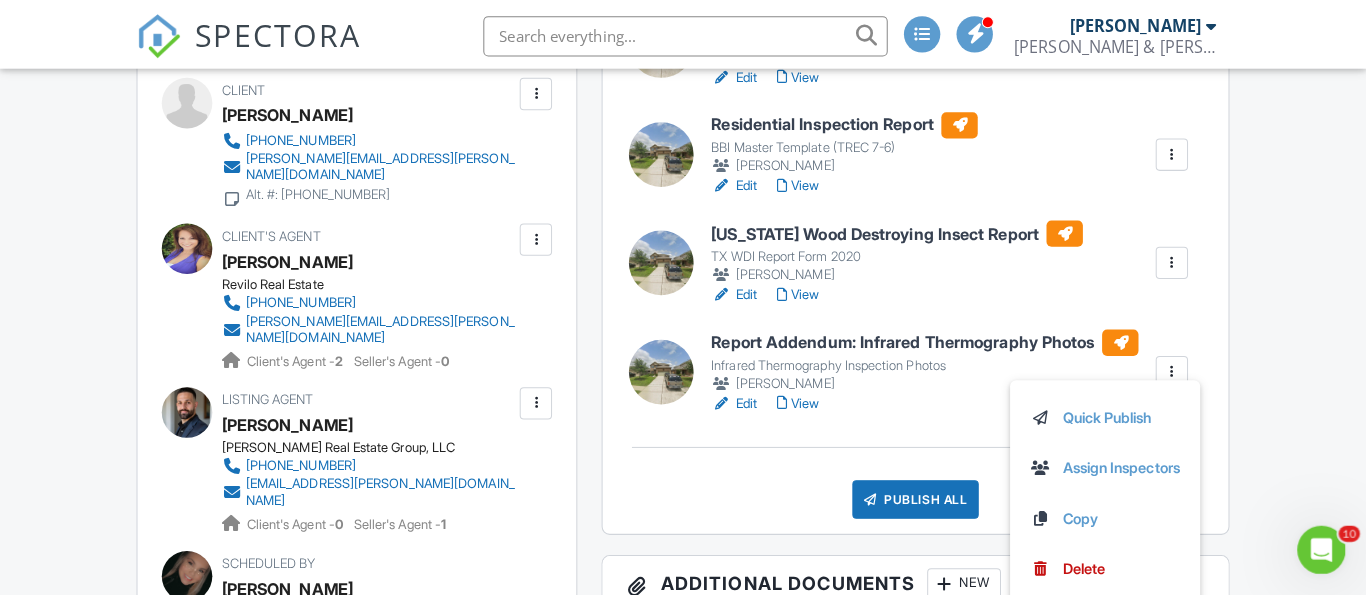 scroll, scrollTop: 1106, scrollLeft: 0, axis: vertical 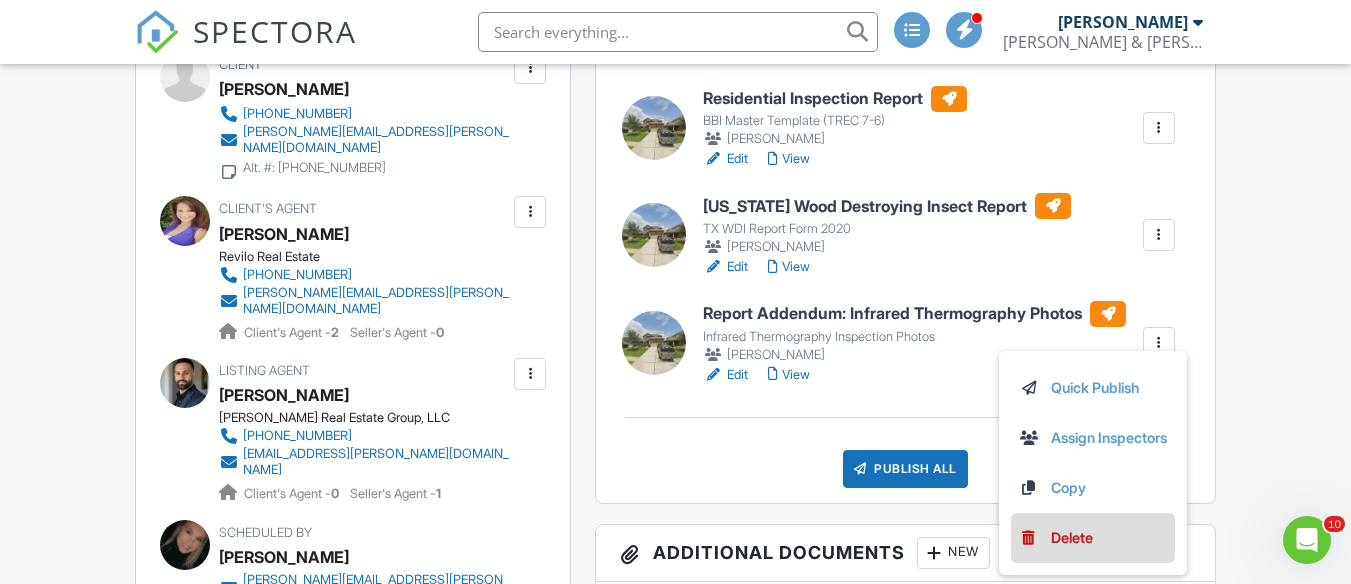 click on "Delete" at bounding box center [1072, 538] 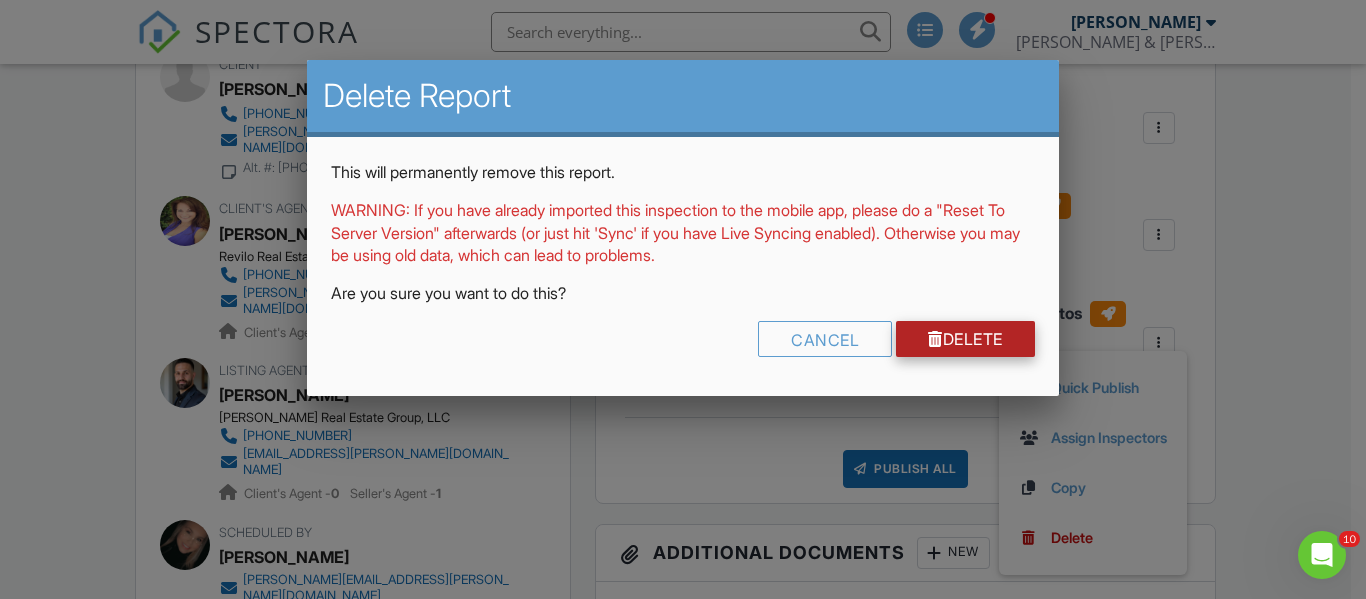 click on "Delete" at bounding box center [965, 339] 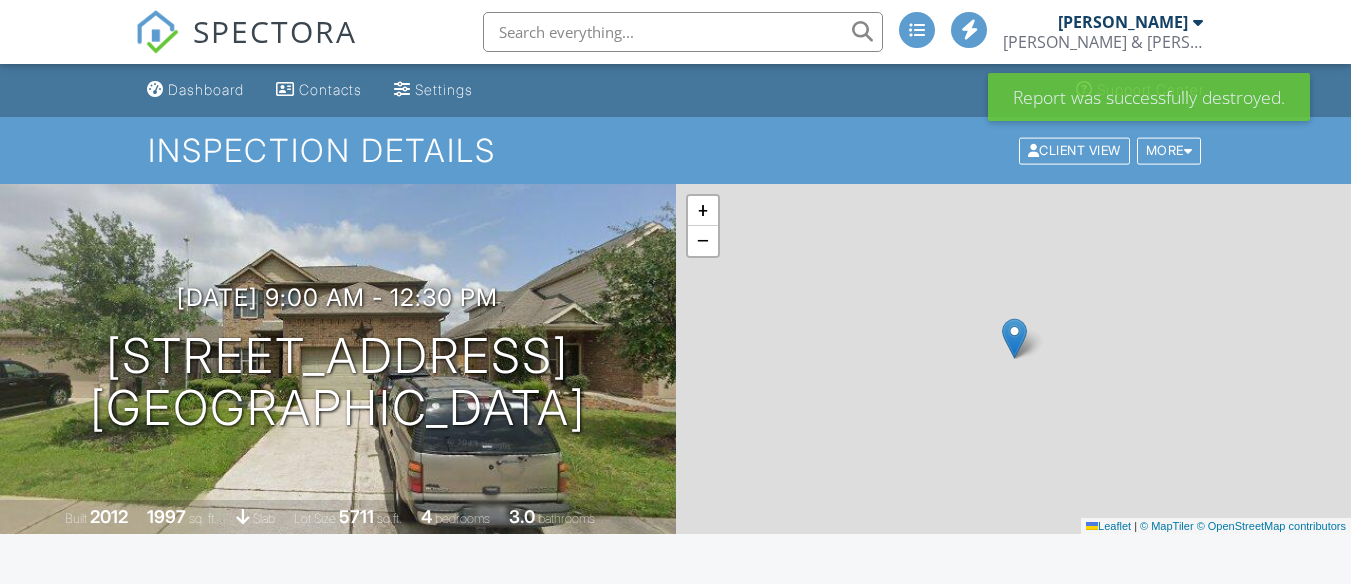 click on "Reports
Unlocked
Undelete
Attach
New
Residential Inspection Report
BBI Master Template (TREC 7-6)
Gonzales Dowdell
Edit
View
Quick Publish
Assign Inspectors
Copy
Delete
Report Addendum: Infrared Thermography Photos
Infrared Thermography Inspection Photos
Gonzales Dowdell
Edit
View
Quick Publish
Assign Inspectors
Copy
Delete
Texas Wood Destroying Insect Report
TX WDI Report Form 2020
Gonzales Dowdell
Edit
View
Quick Publish
Assign Inspectors
Copy
Delete
Residential Inspection Report
BBI Master Template (TREC 7-6)
Gonzales Dowdell
Edit
View
Quick Publish
Assign Inspectors
Copy
Delete" at bounding box center (905, 1149) 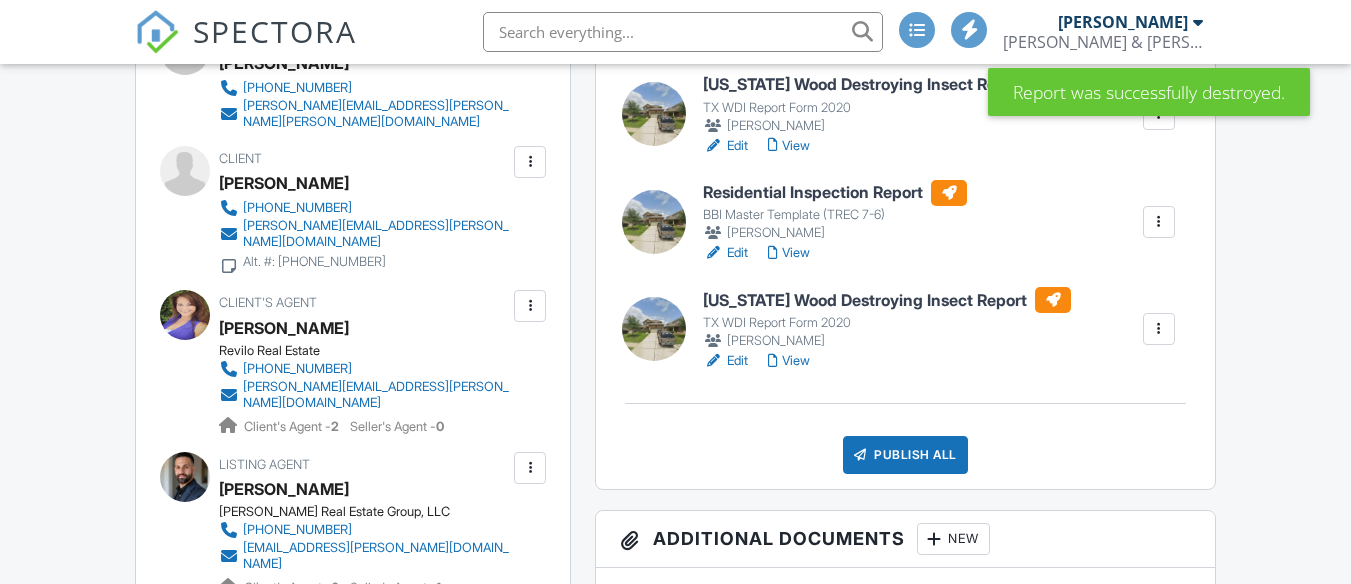 scroll, scrollTop: 1012, scrollLeft: 0, axis: vertical 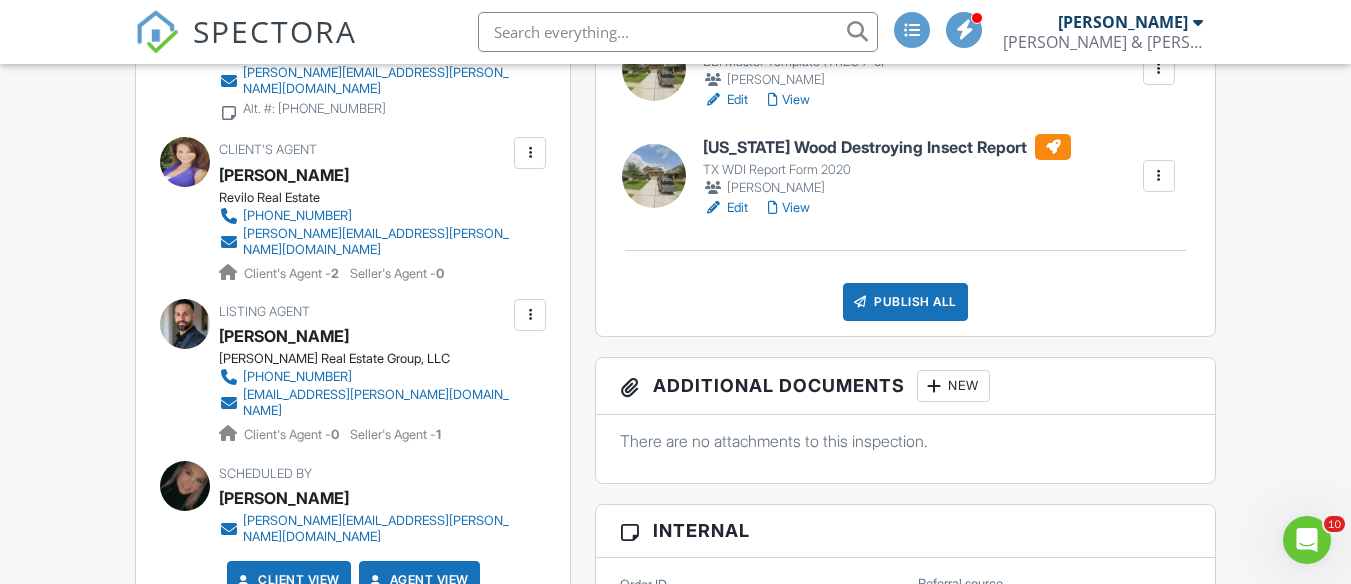 click at bounding box center (1159, 176) 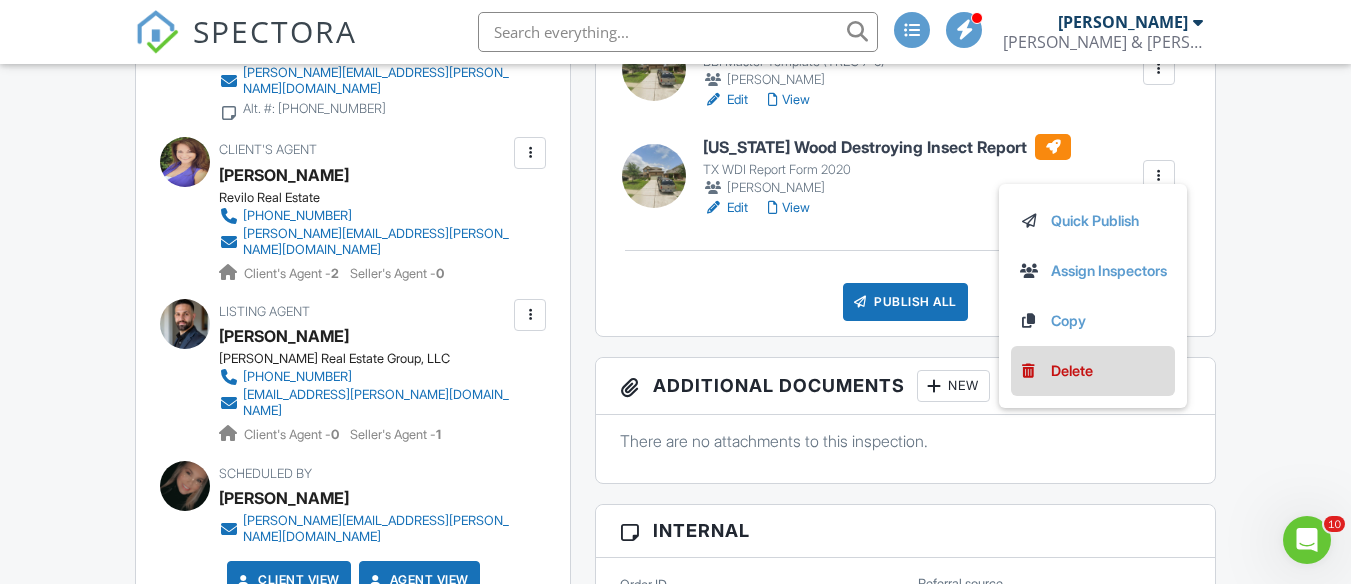 click on "Delete" at bounding box center [1072, 371] 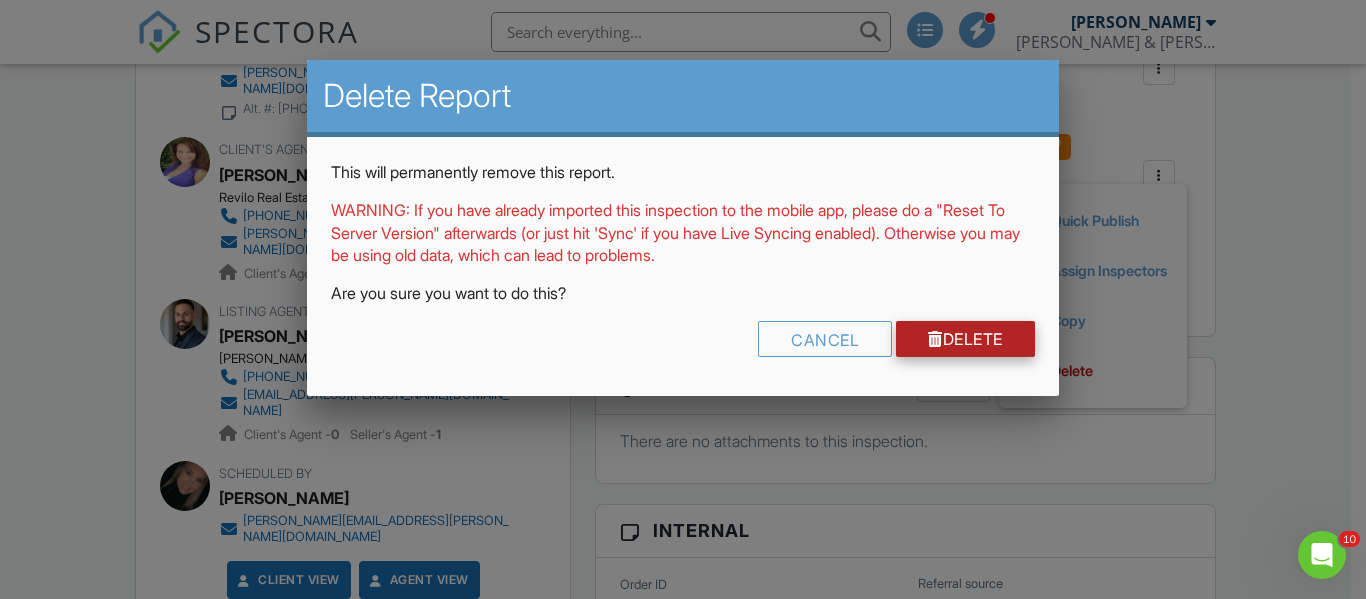 click on "Delete" at bounding box center [965, 339] 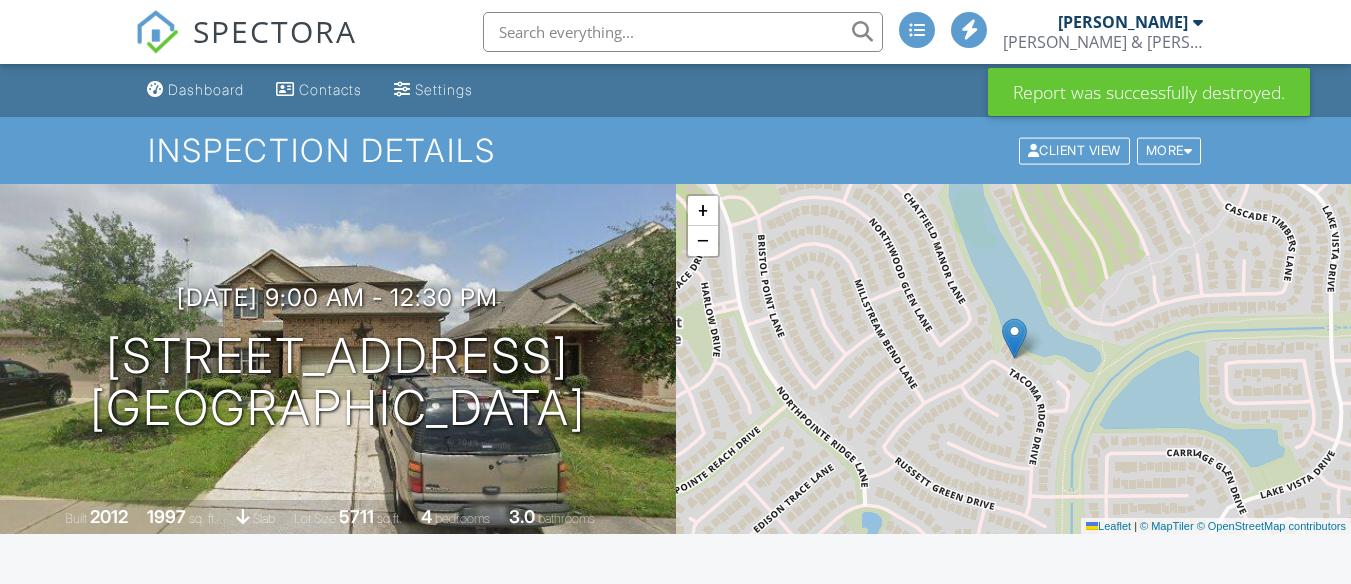 scroll, scrollTop: 0, scrollLeft: 0, axis: both 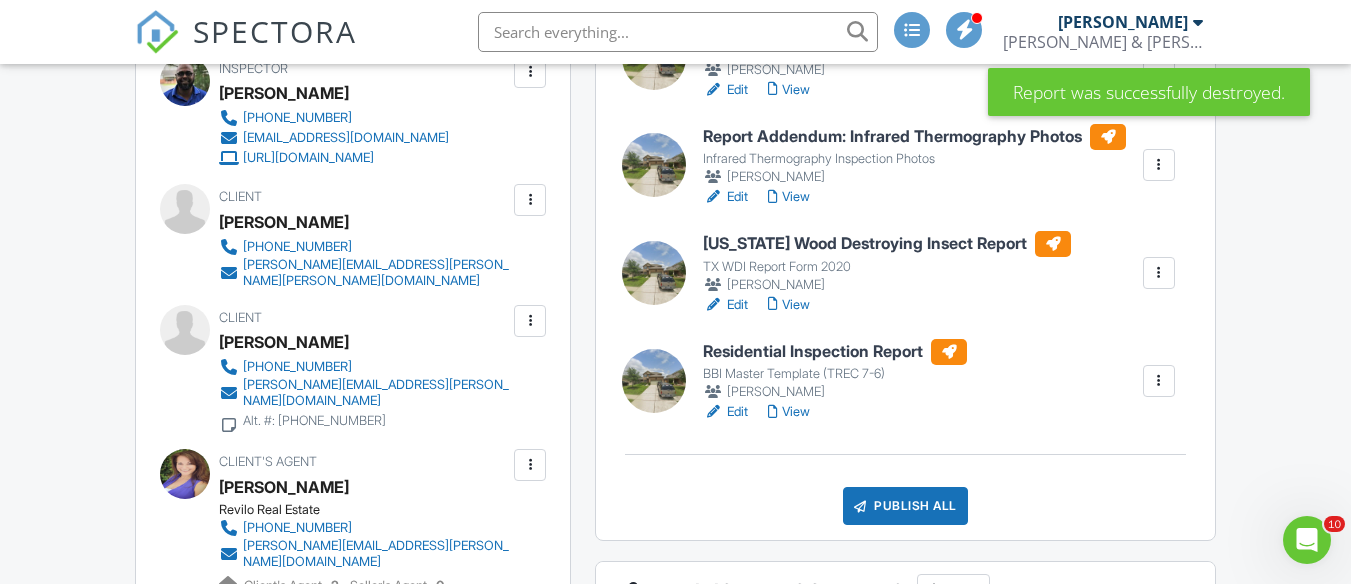 click at bounding box center [1159, 381] 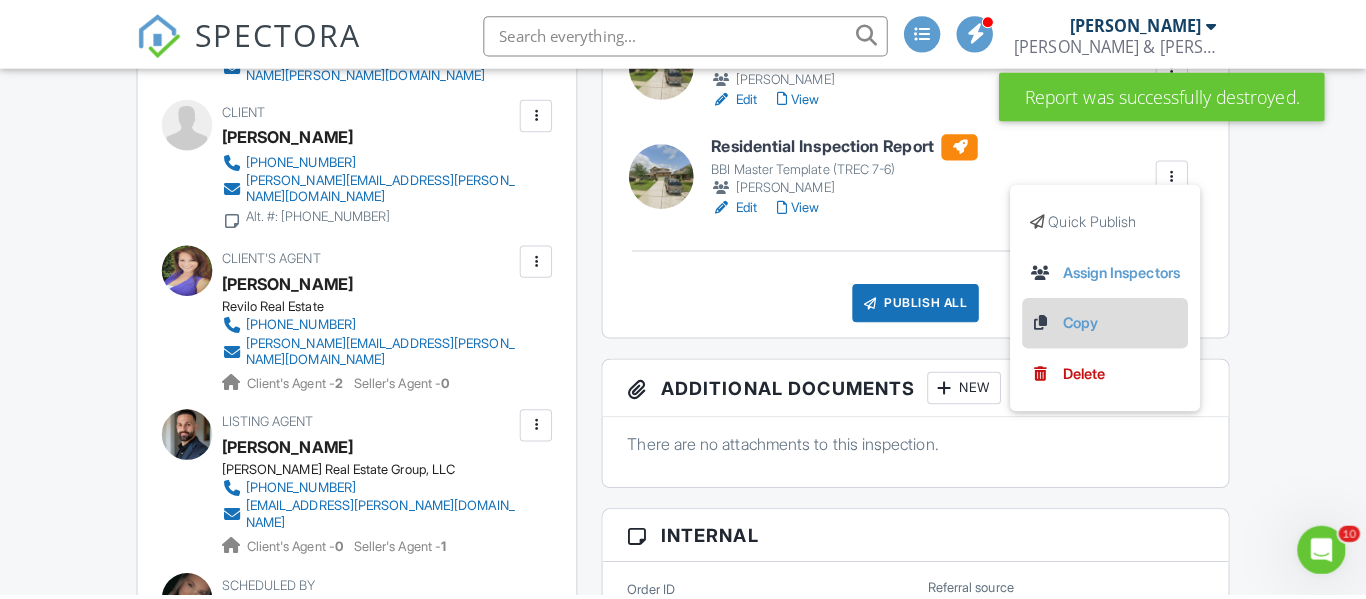 scroll, scrollTop: 1079, scrollLeft: 0, axis: vertical 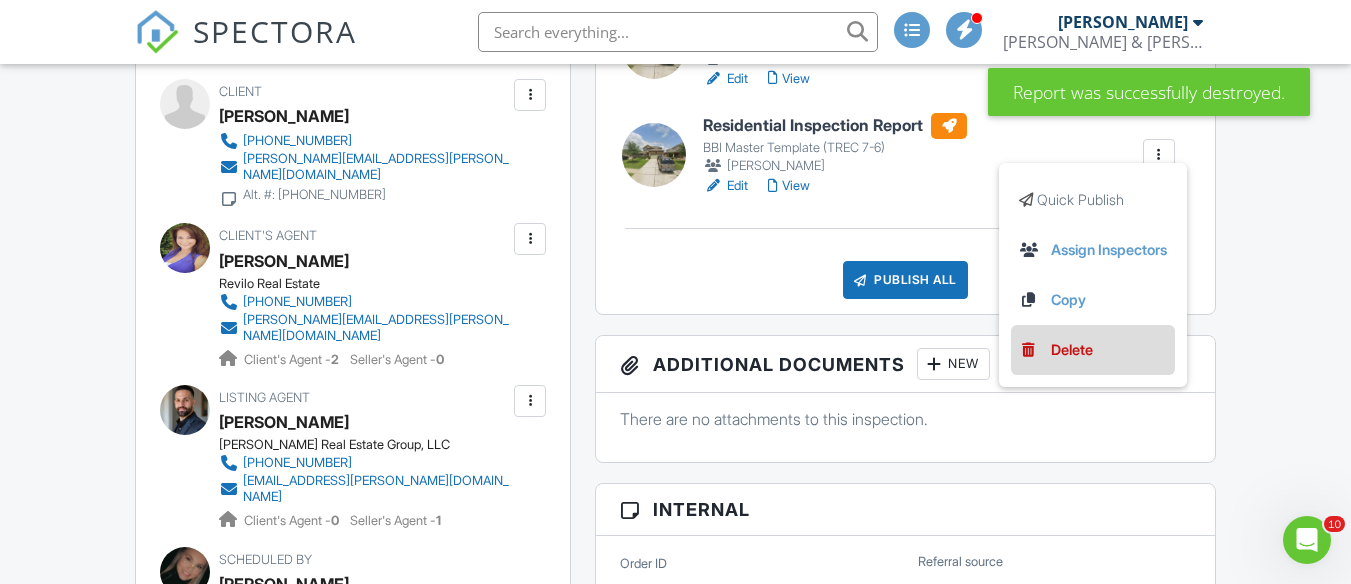 click on "Delete" at bounding box center [1072, 350] 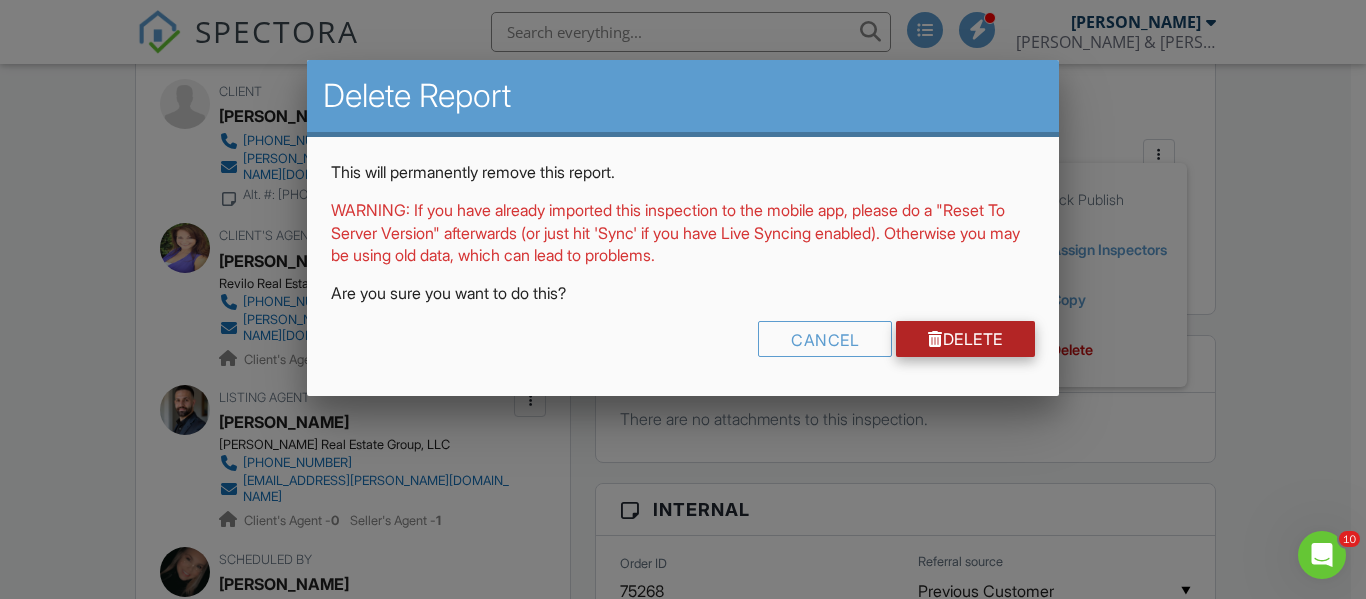 click on "Delete" at bounding box center [965, 339] 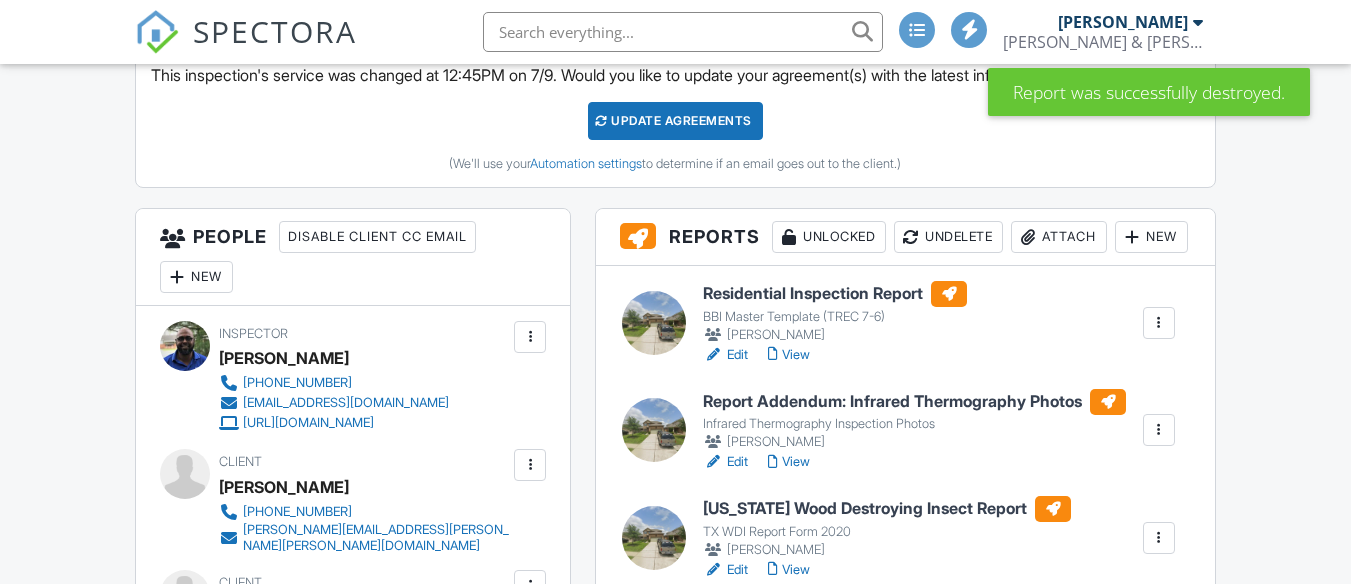 scroll, scrollTop: 0, scrollLeft: 0, axis: both 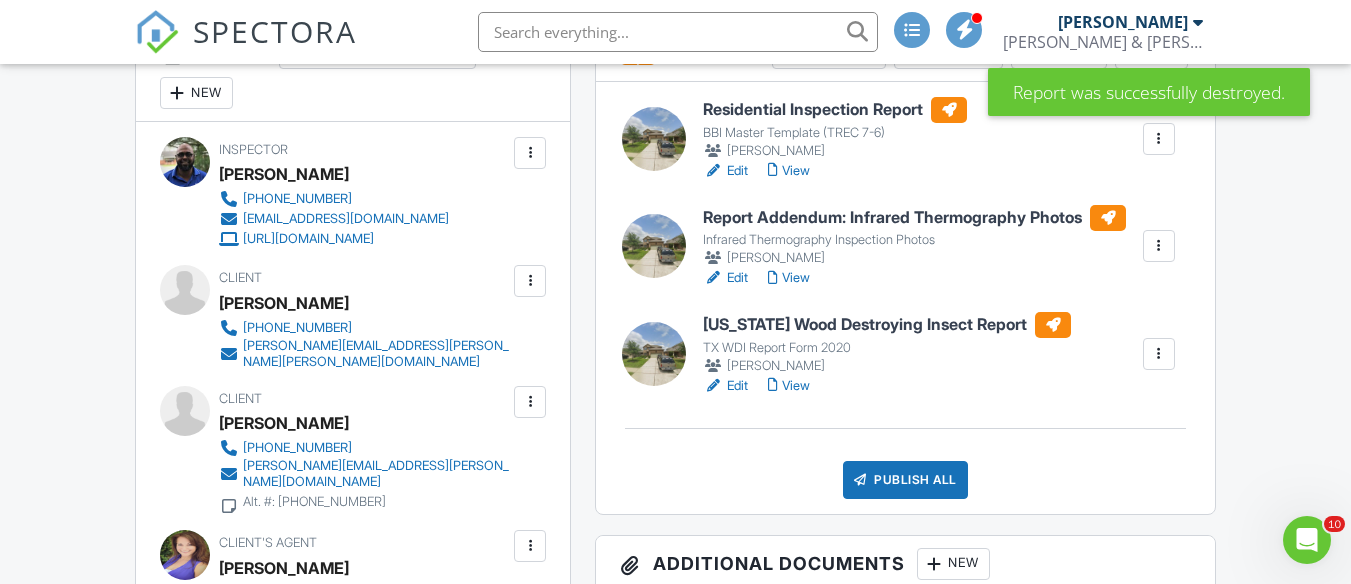 click on "Edit" at bounding box center [725, 386] 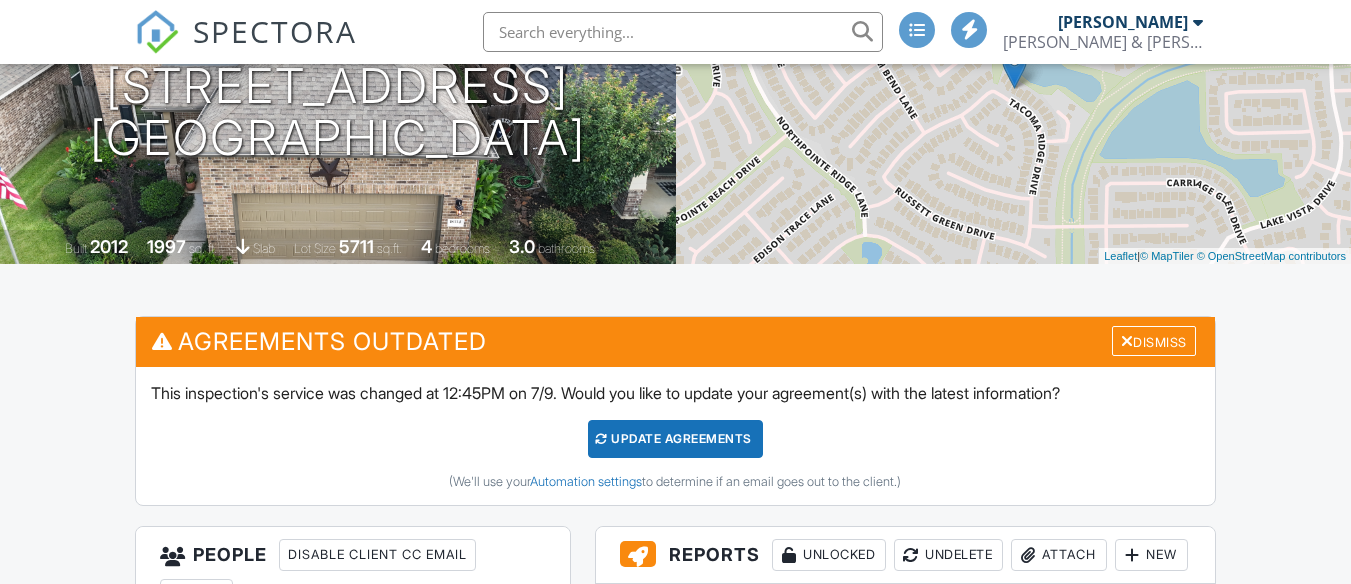 scroll, scrollTop: 629, scrollLeft: 27, axis: both 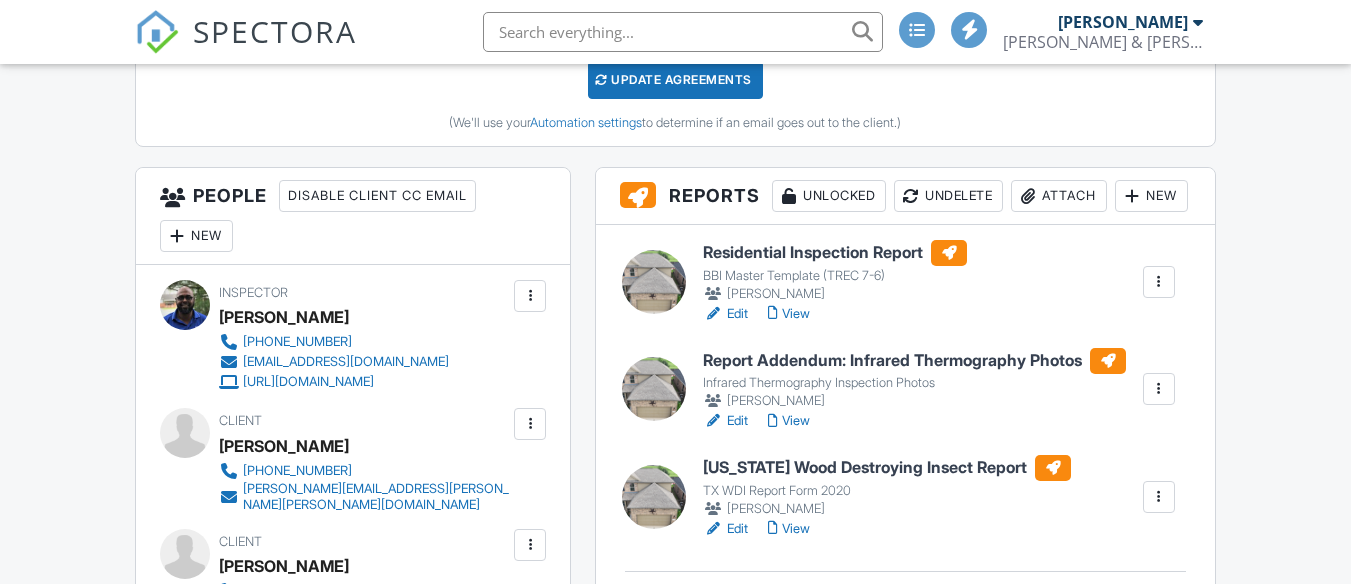 click on "View" at bounding box center [789, 421] 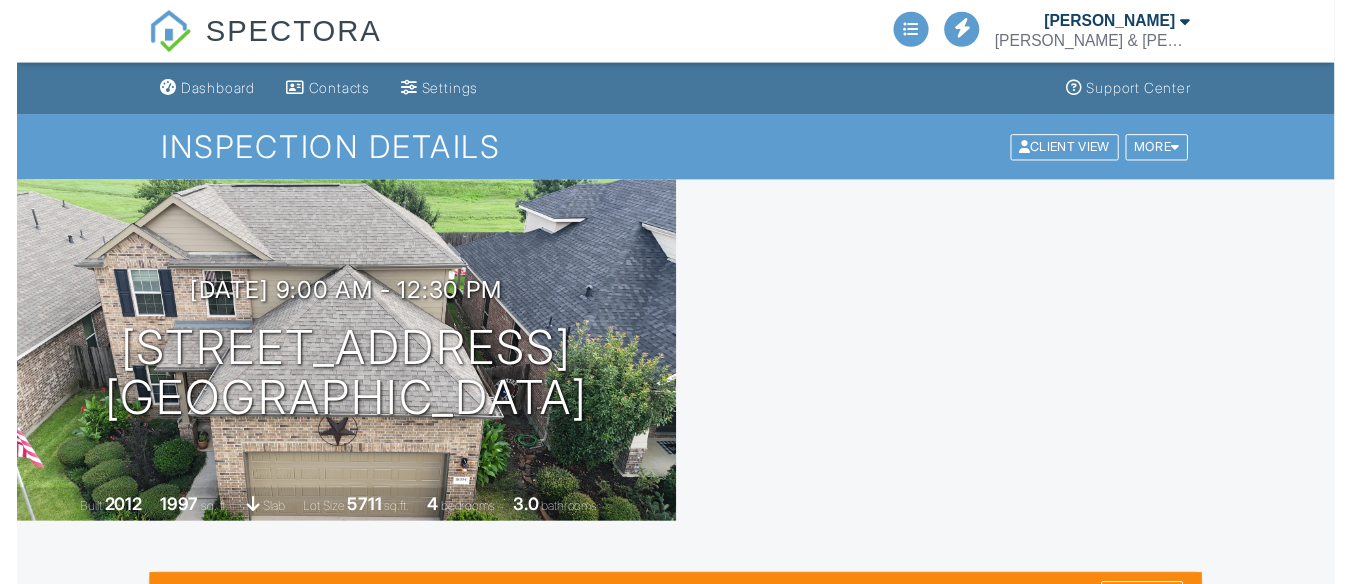 scroll, scrollTop: 0, scrollLeft: 0, axis: both 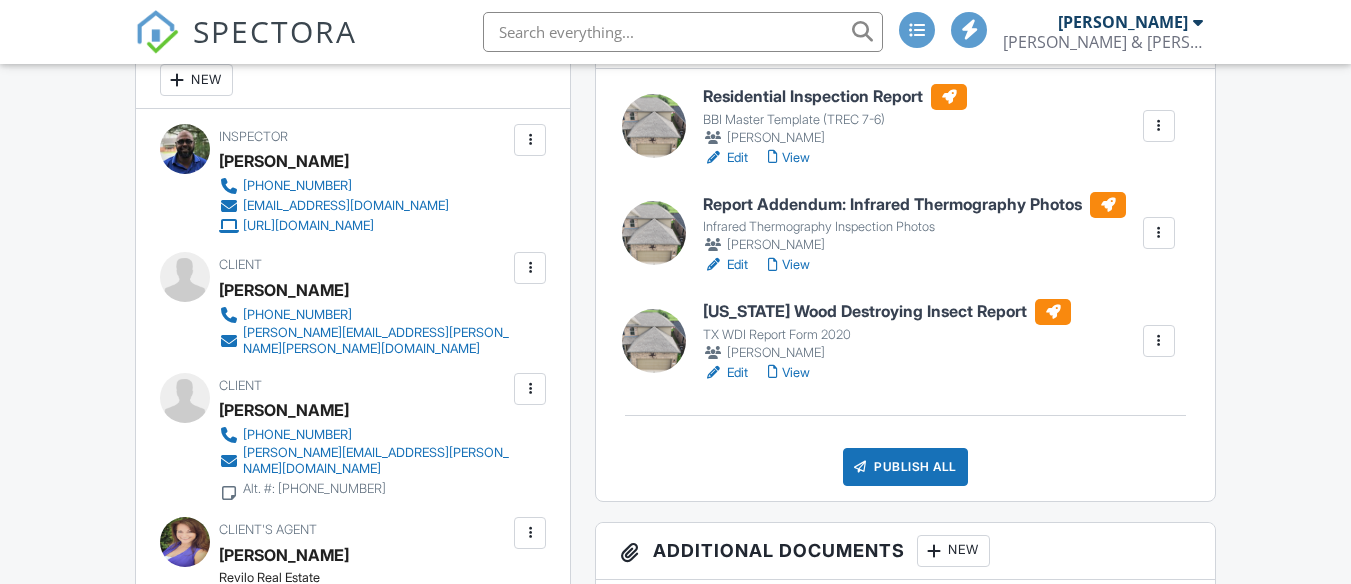 click on "View" at bounding box center [789, 158] 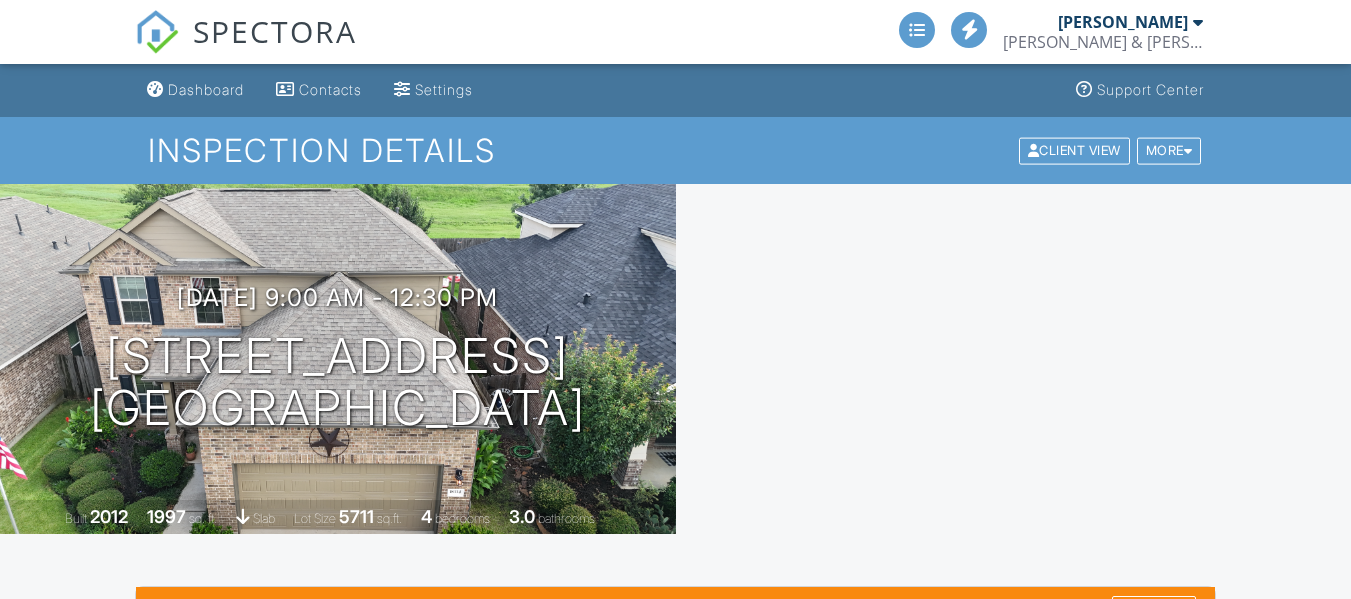 click on "Publish All" at bounding box center (905, 1252) 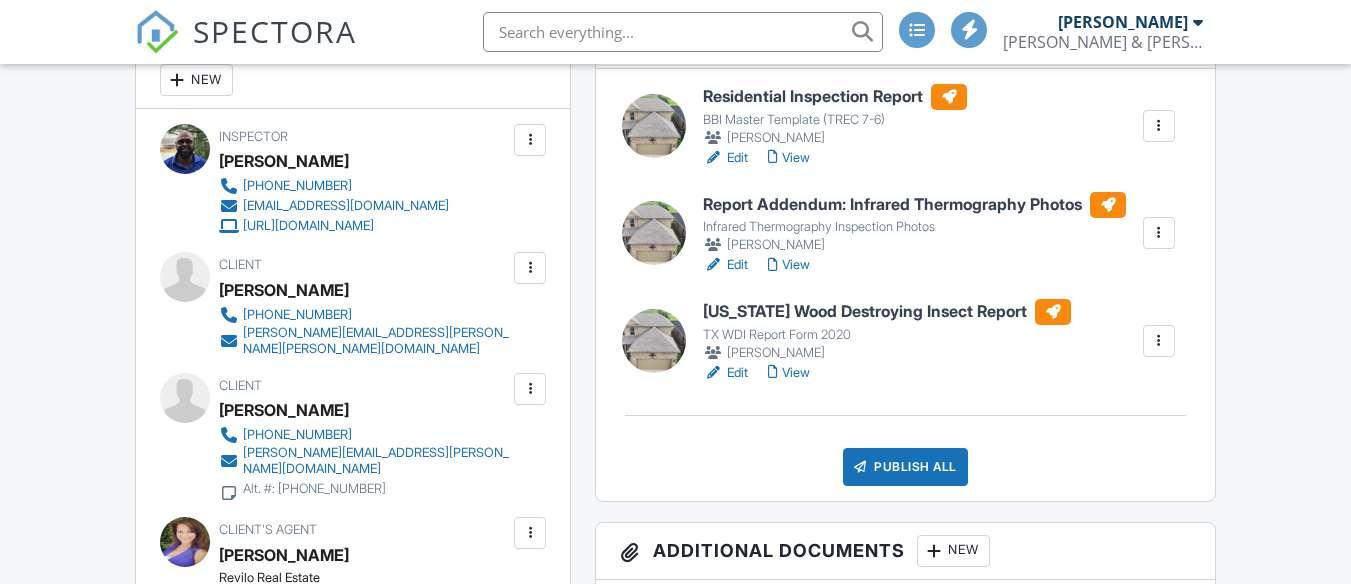 scroll, scrollTop: 785, scrollLeft: 0, axis: vertical 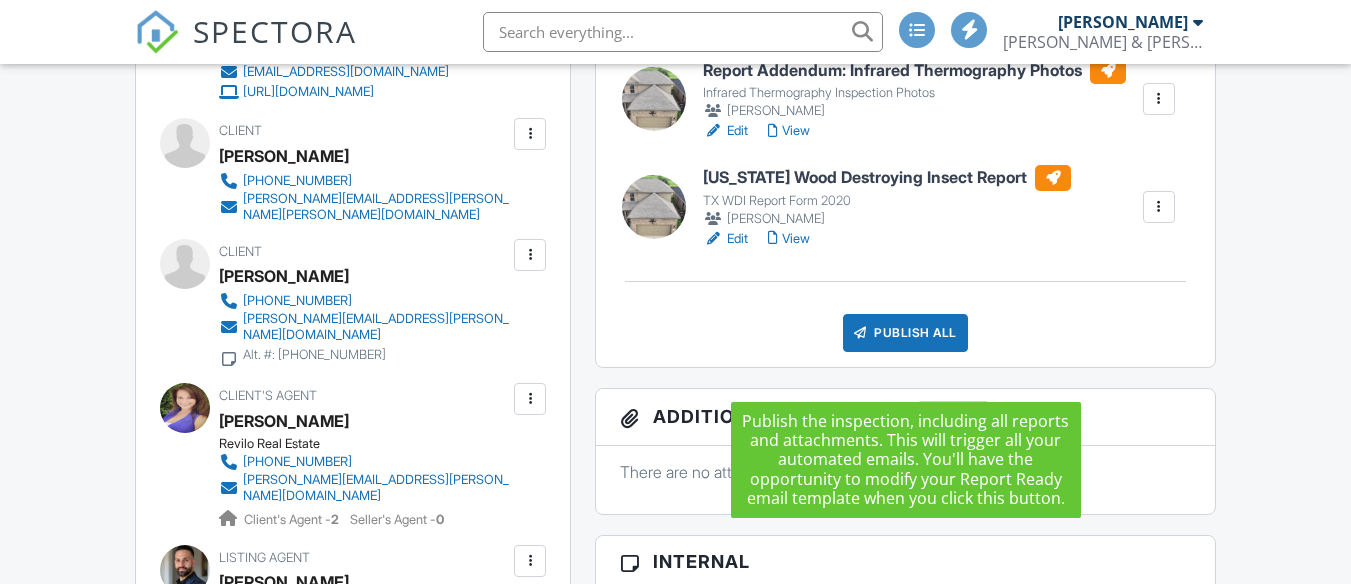 click on "Publish All" at bounding box center (905, 333) 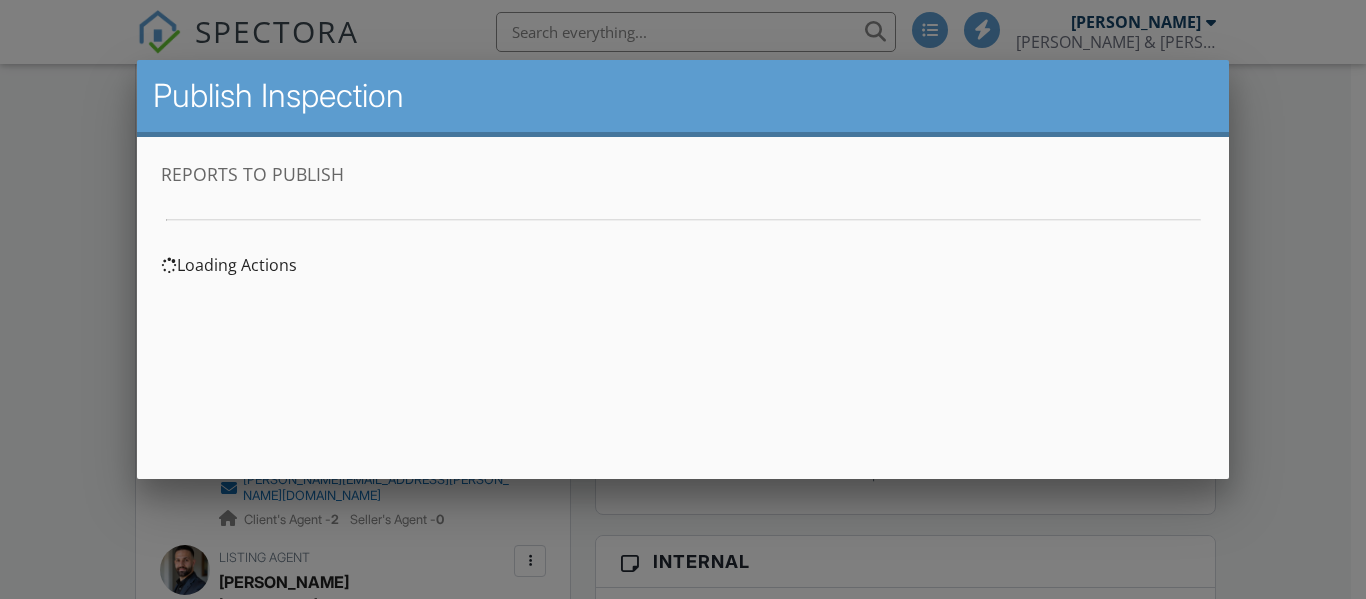 scroll, scrollTop: 0, scrollLeft: 0, axis: both 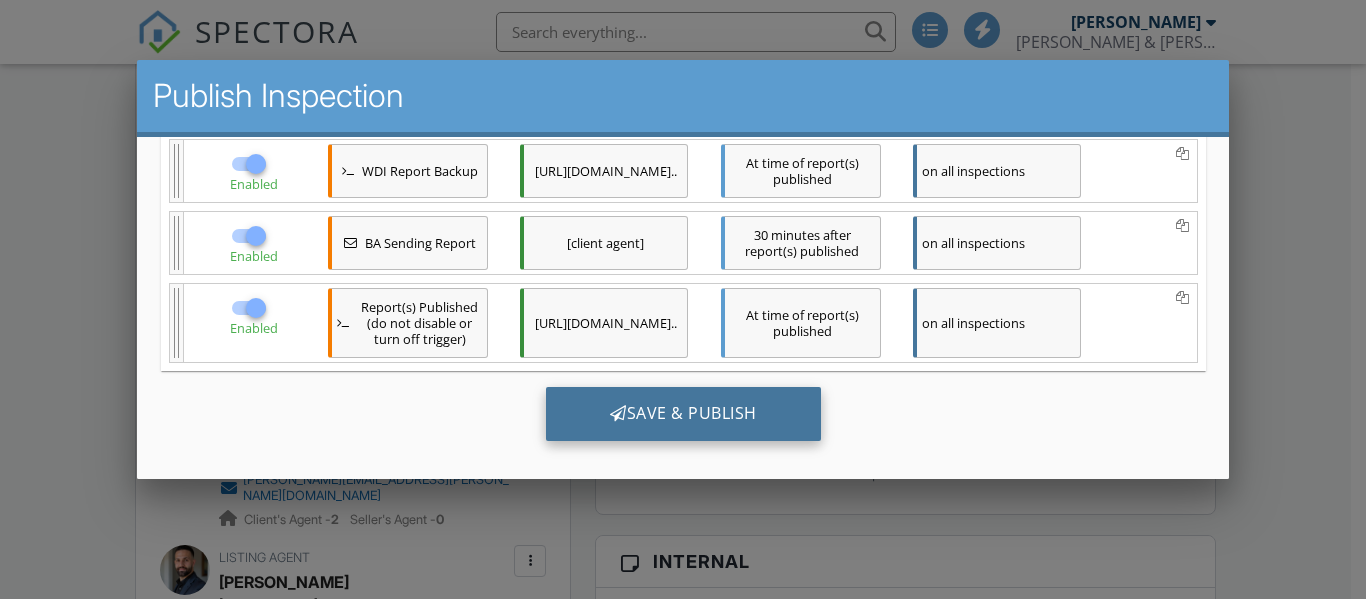 click on "Save & Publish" at bounding box center [682, 413] 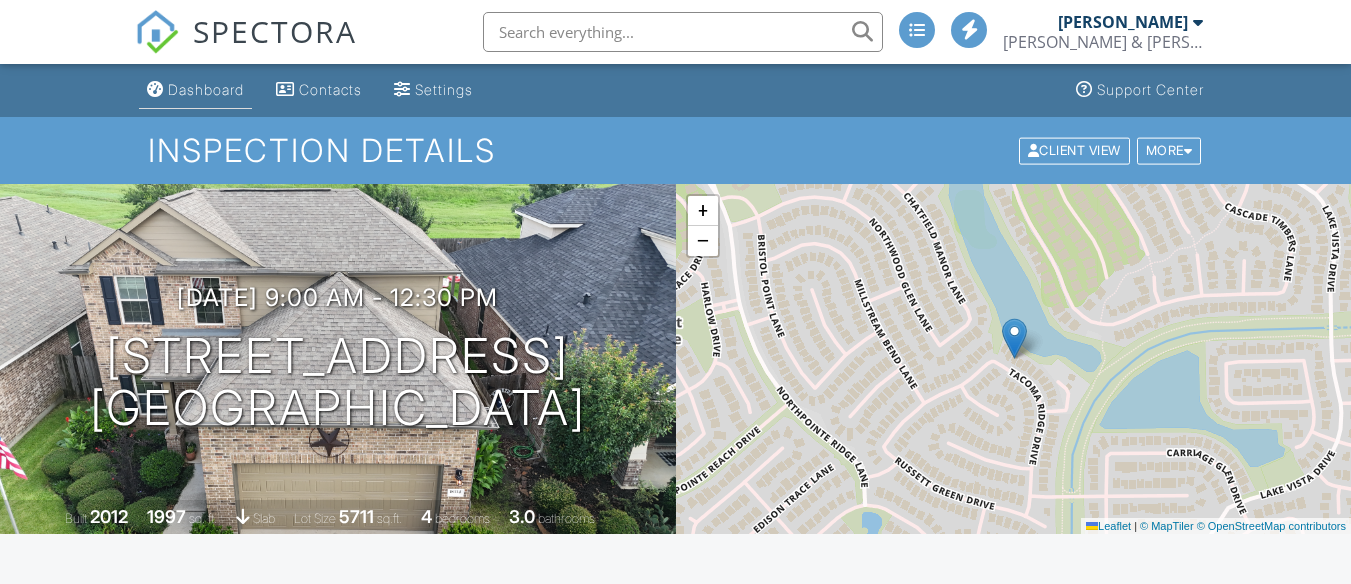 click on "Dashboard" at bounding box center (206, 89) 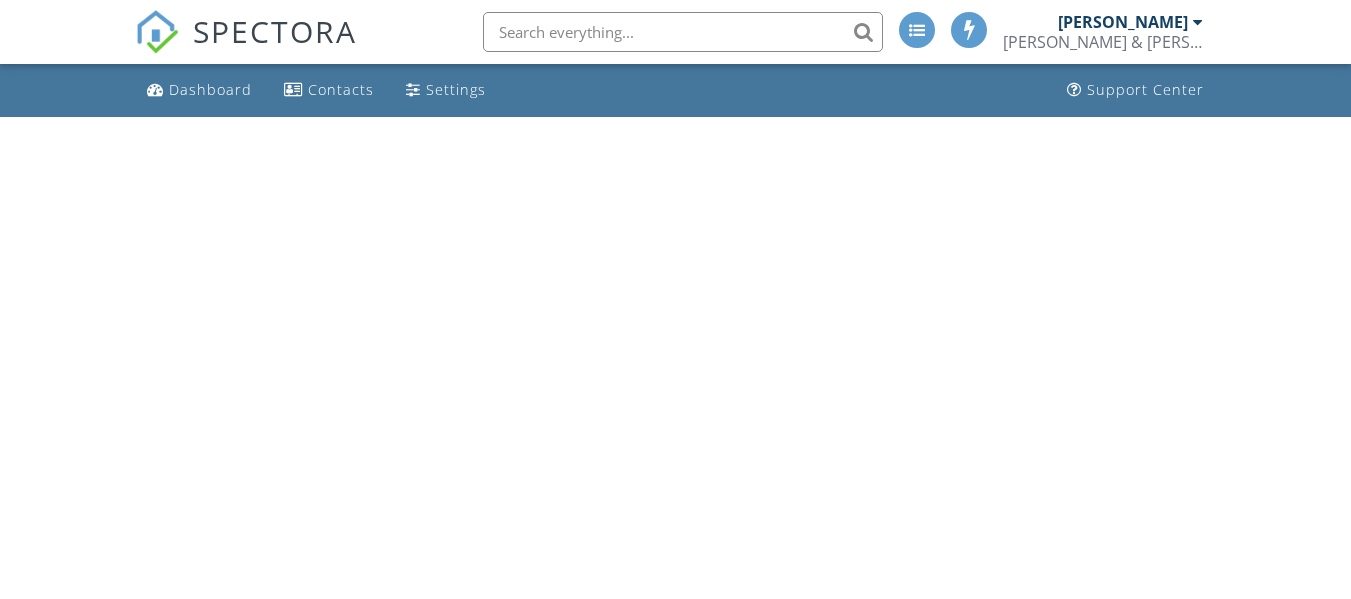 scroll, scrollTop: 0, scrollLeft: 0, axis: both 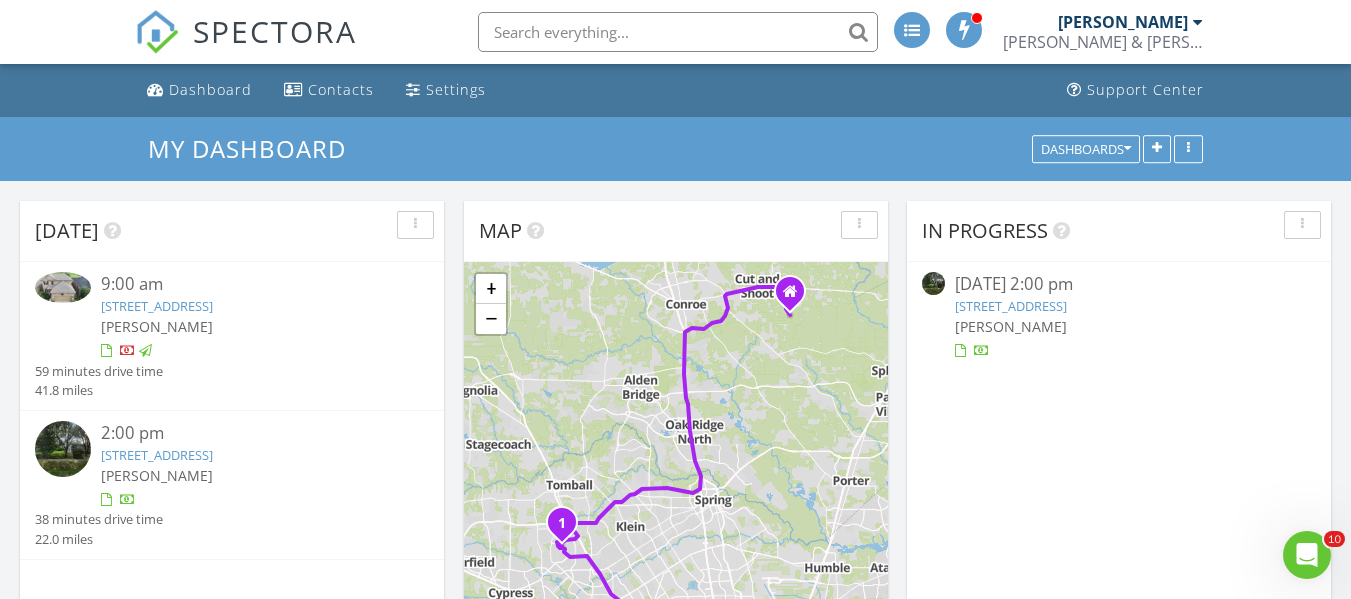 click on "910 W 24th St, Houston, TX 77008" at bounding box center [157, 455] 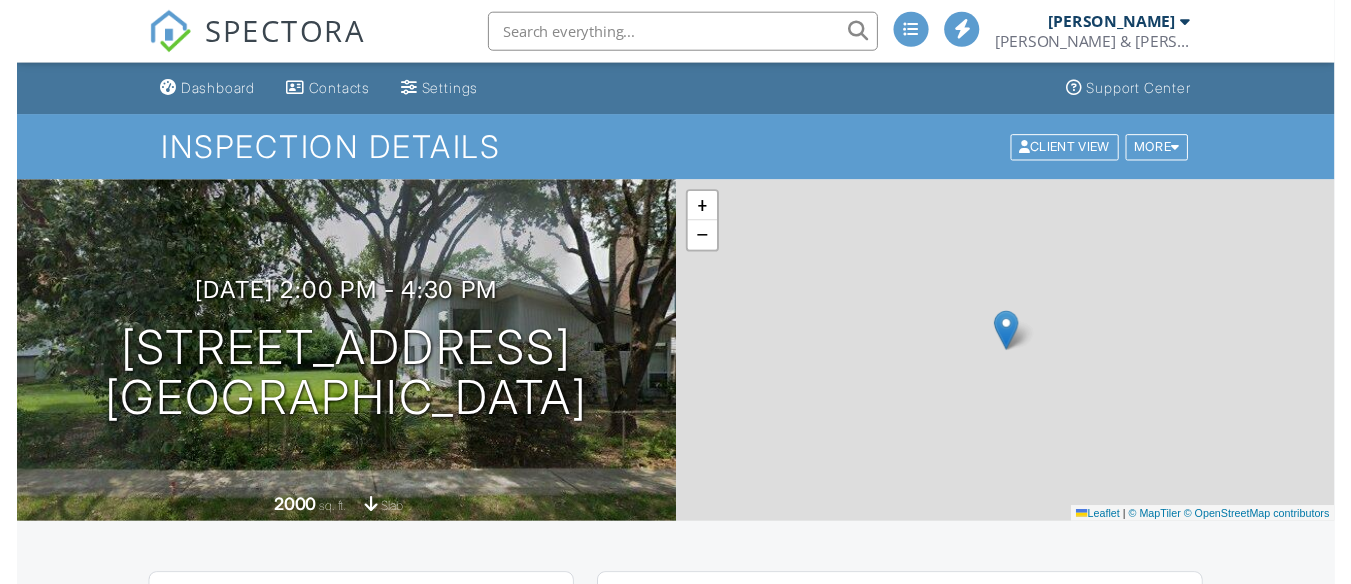 scroll, scrollTop: 0, scrollLeft: 0, axis: both 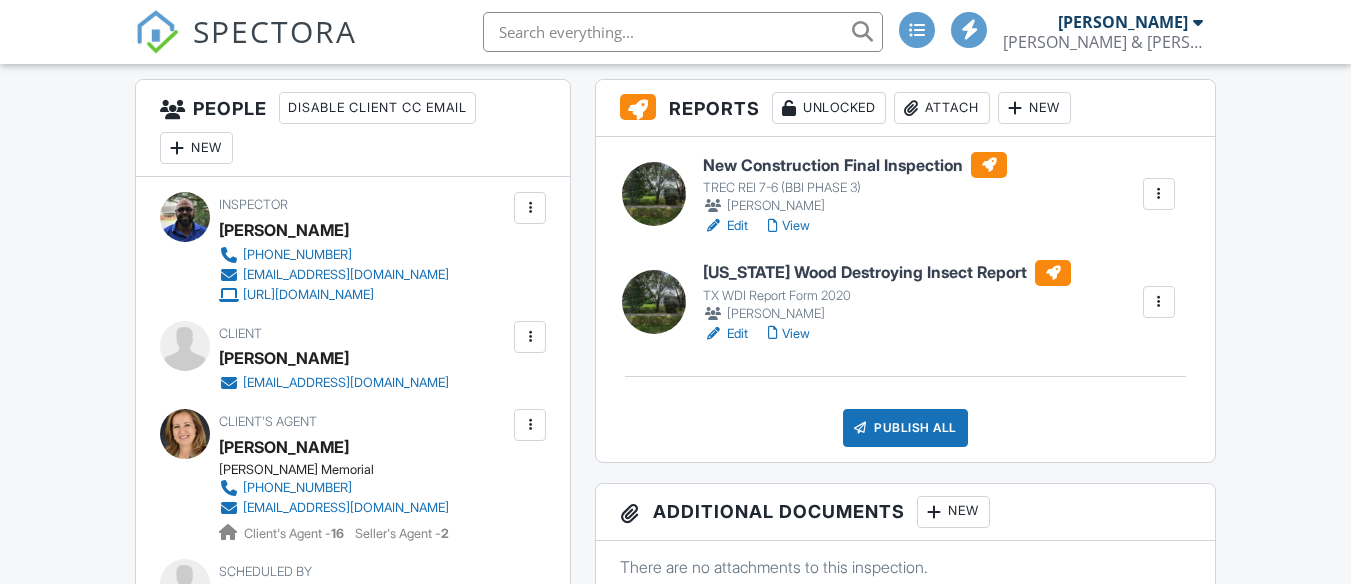 click on "Edit" at bounding box center [725, 334] 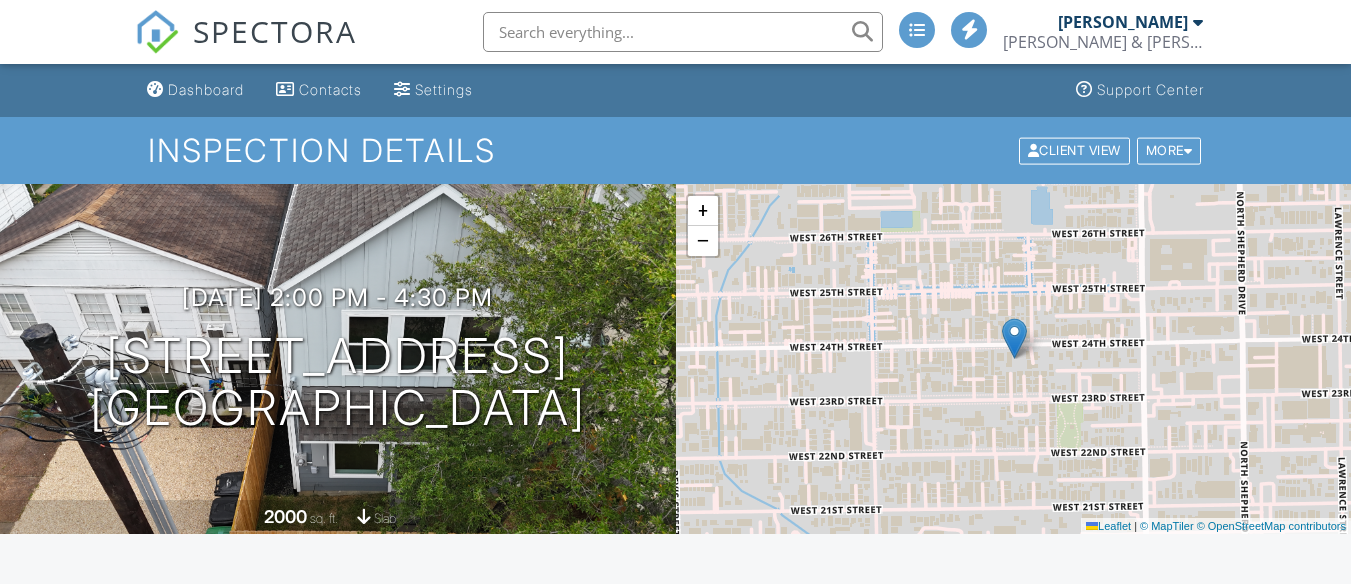 scroll, scrollTop: 400, scrollLeft: 0, axis: vertical 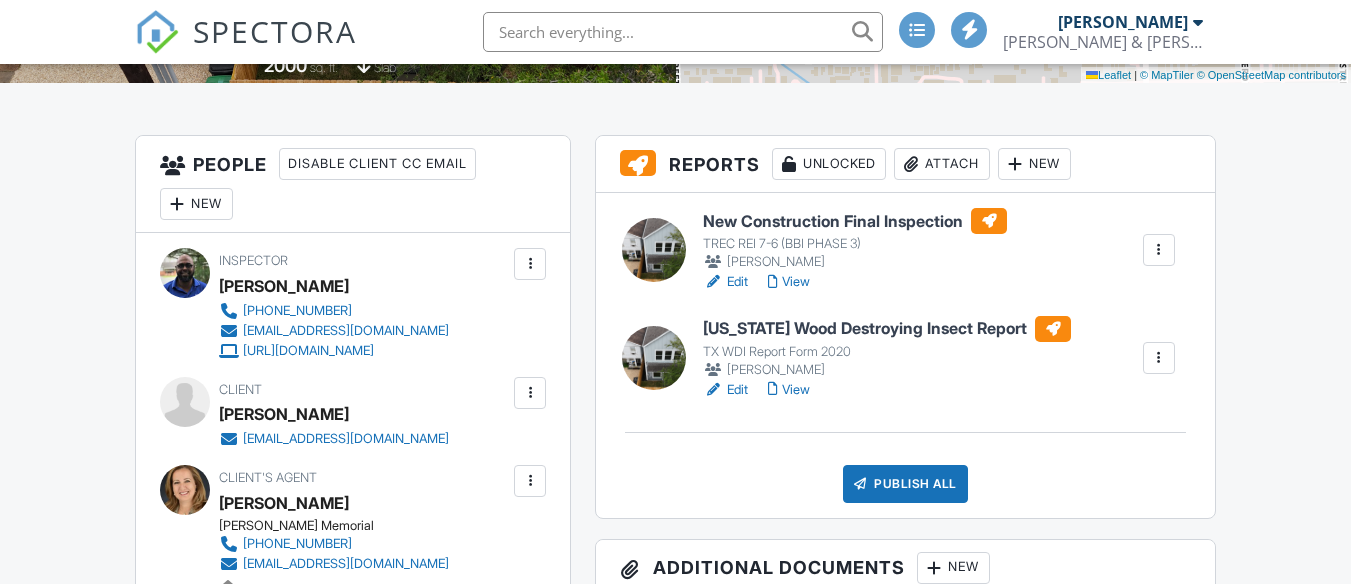 click on "Edit" at bounding box center (725, 282) 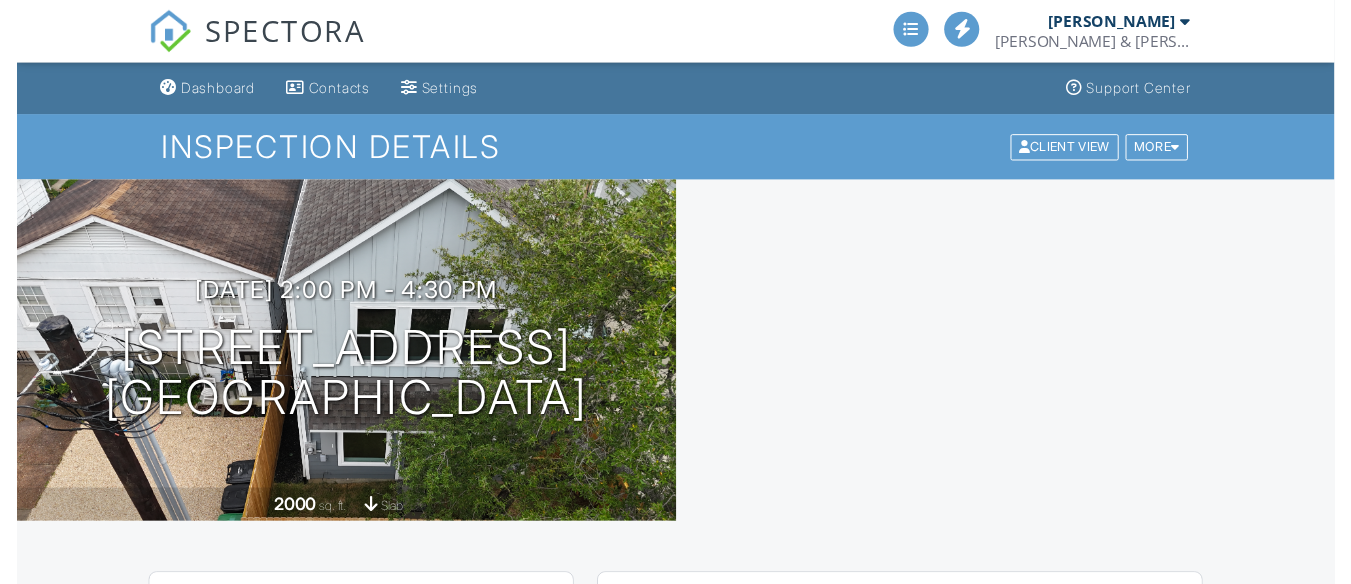 scroll, scrollTop: 0, scrollLeft: 0, axis: both 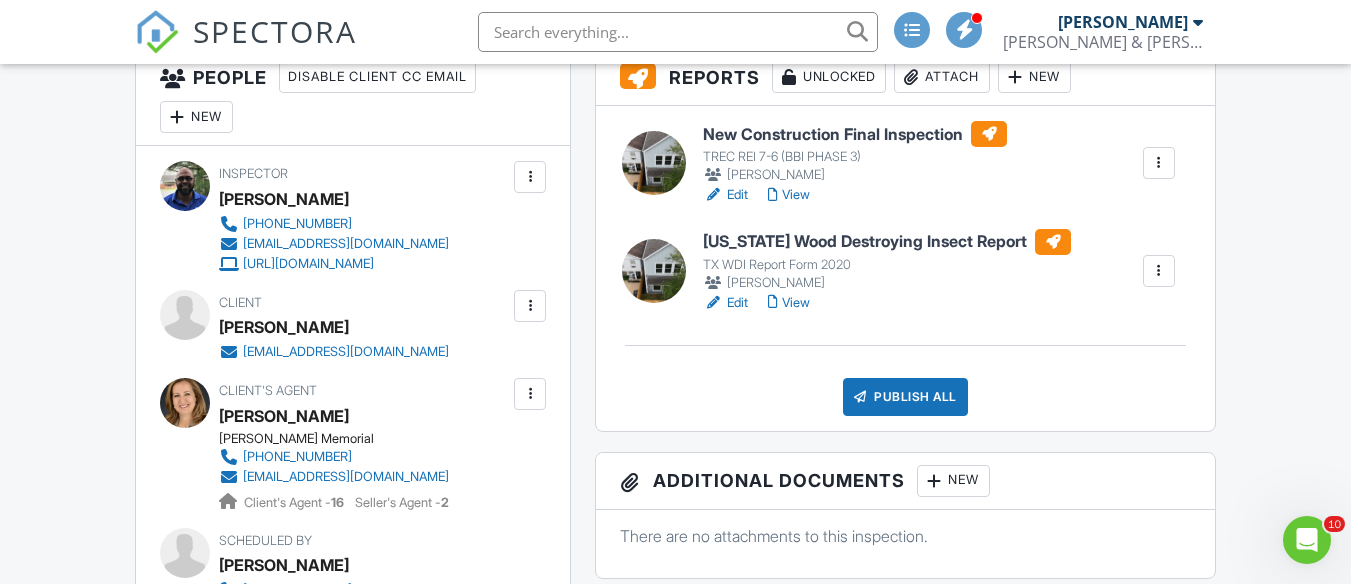 click on "View" at bounding box center [789, 195] 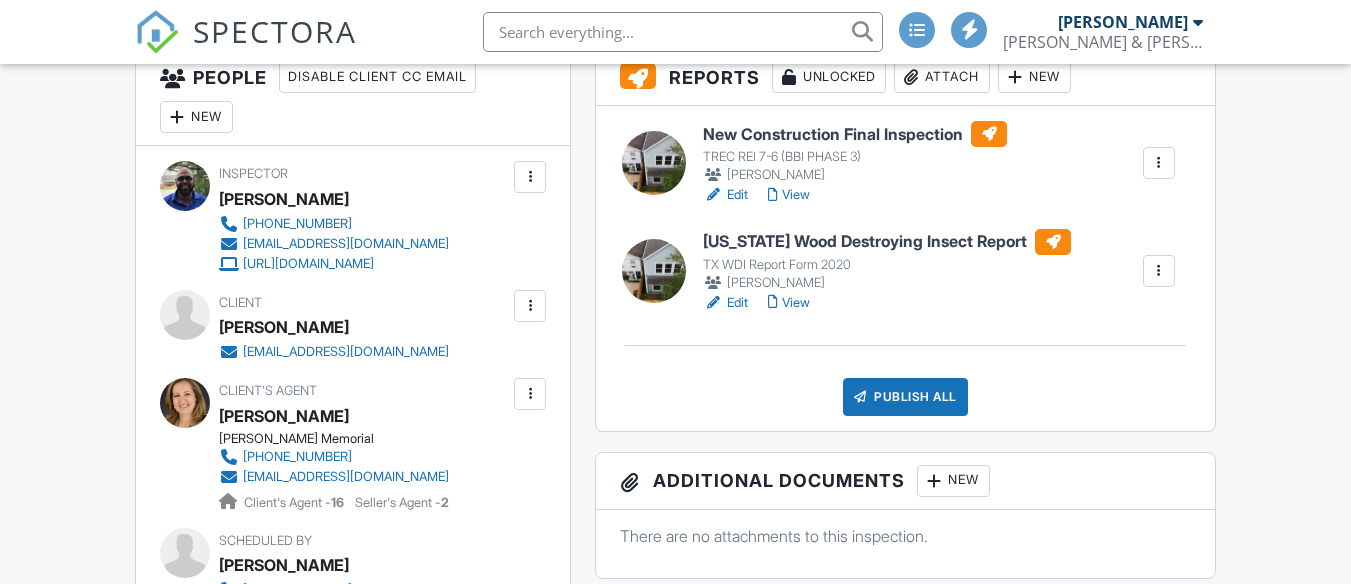 scroll, scrollTop: 538, scrollLeft: 0, axis: vertical 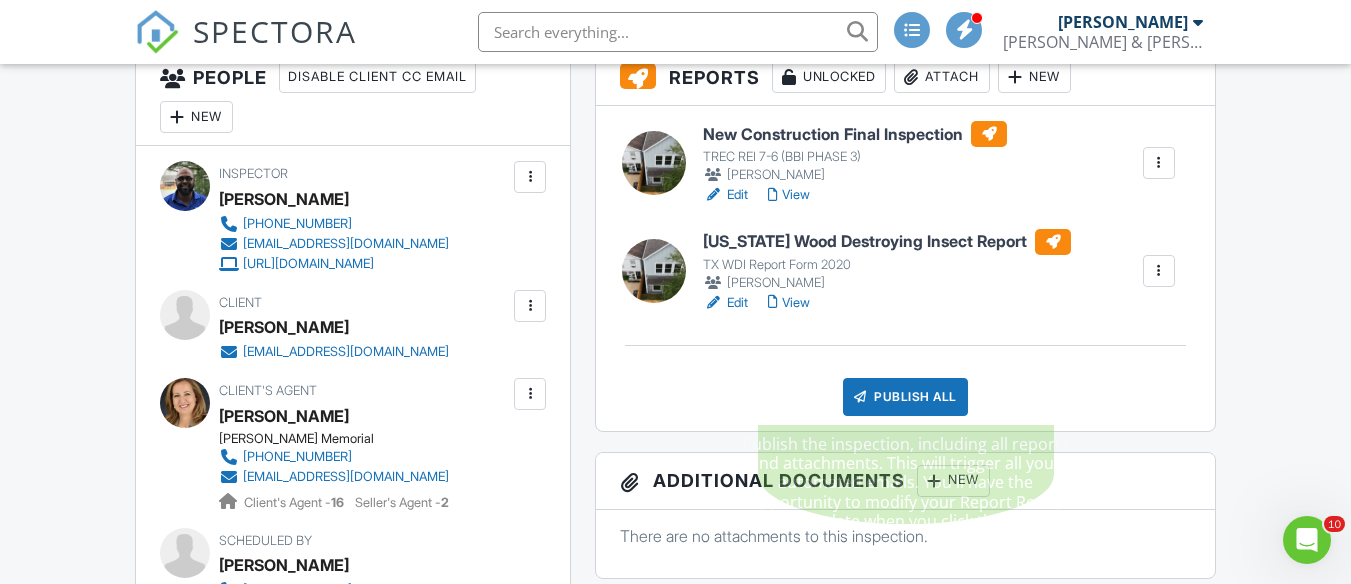 click on "Publish All" at bounding box center (905, 397) 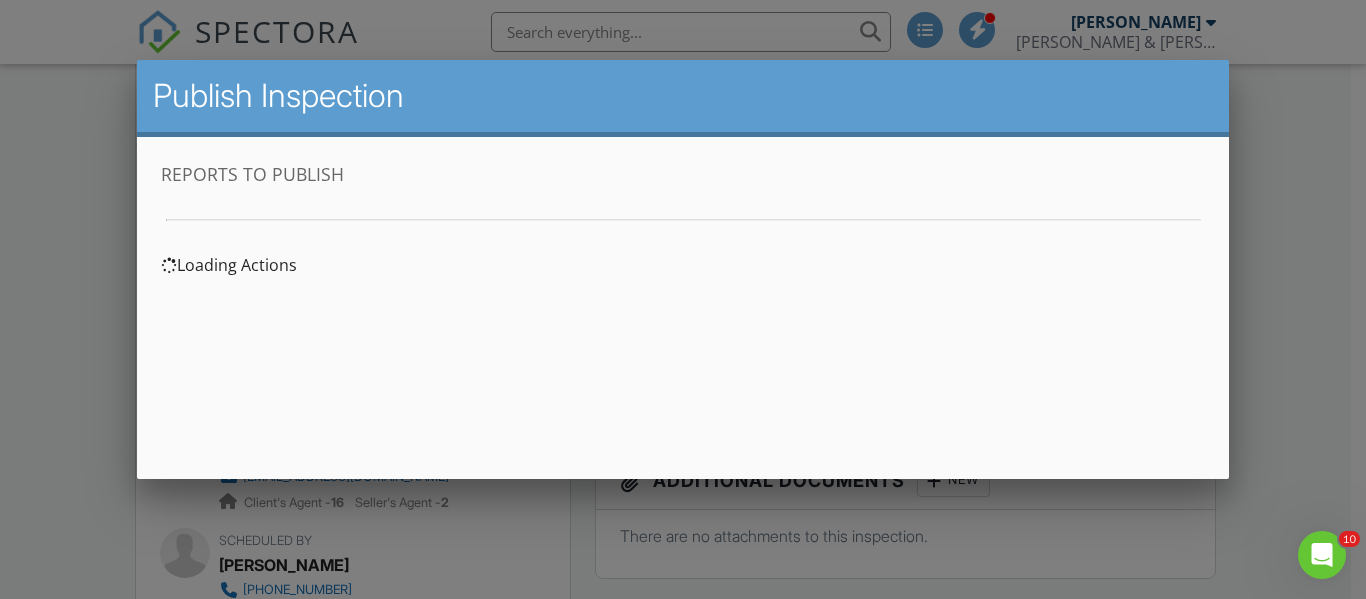 scroll, scrollTop: 0, scrollLeft: 0, axis: both 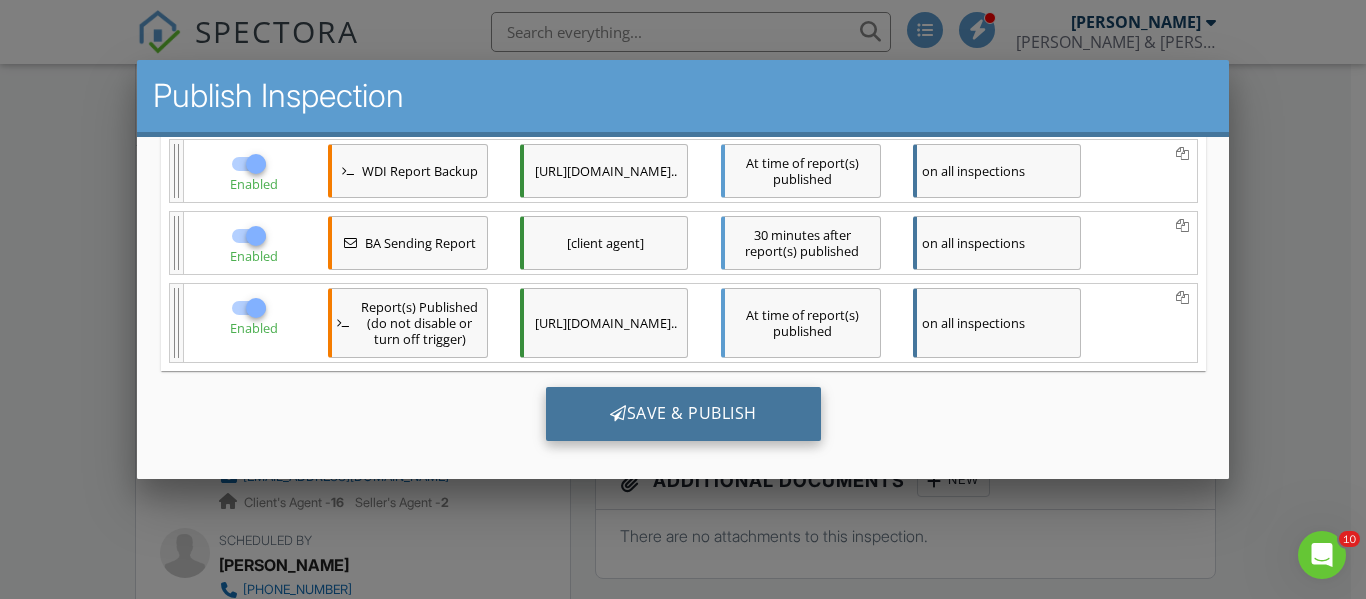 click on "Save & Publish" at bounding box center (682, 413) 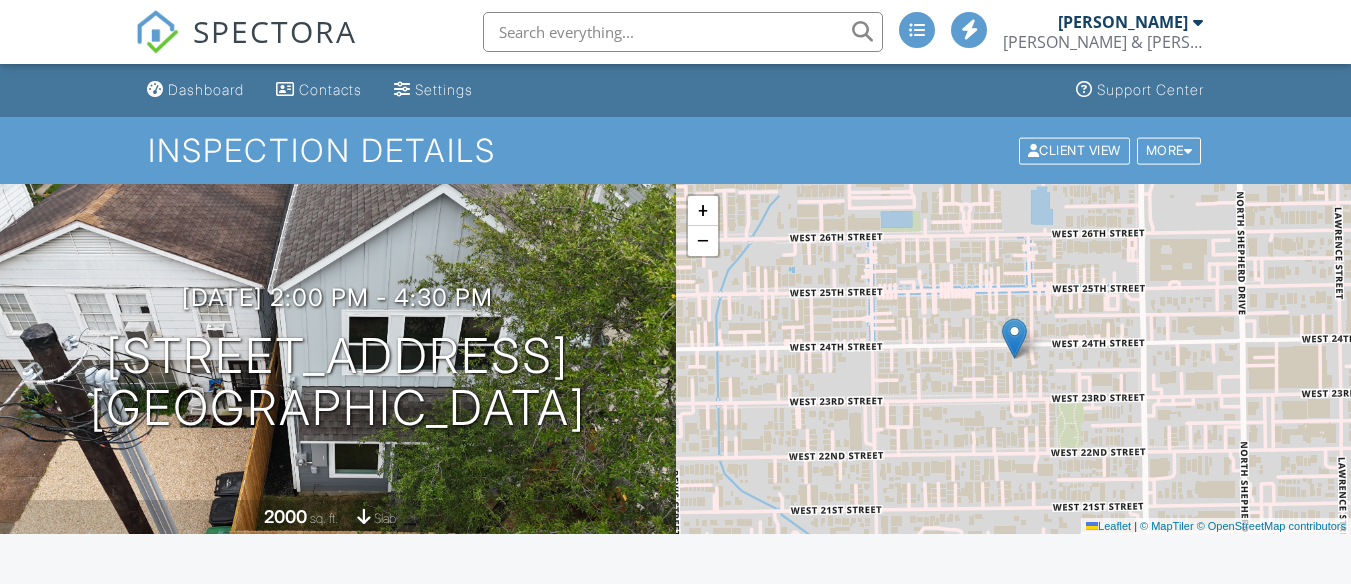 scroll, scrollTop: 0, scrollLeft: 0, axis: both 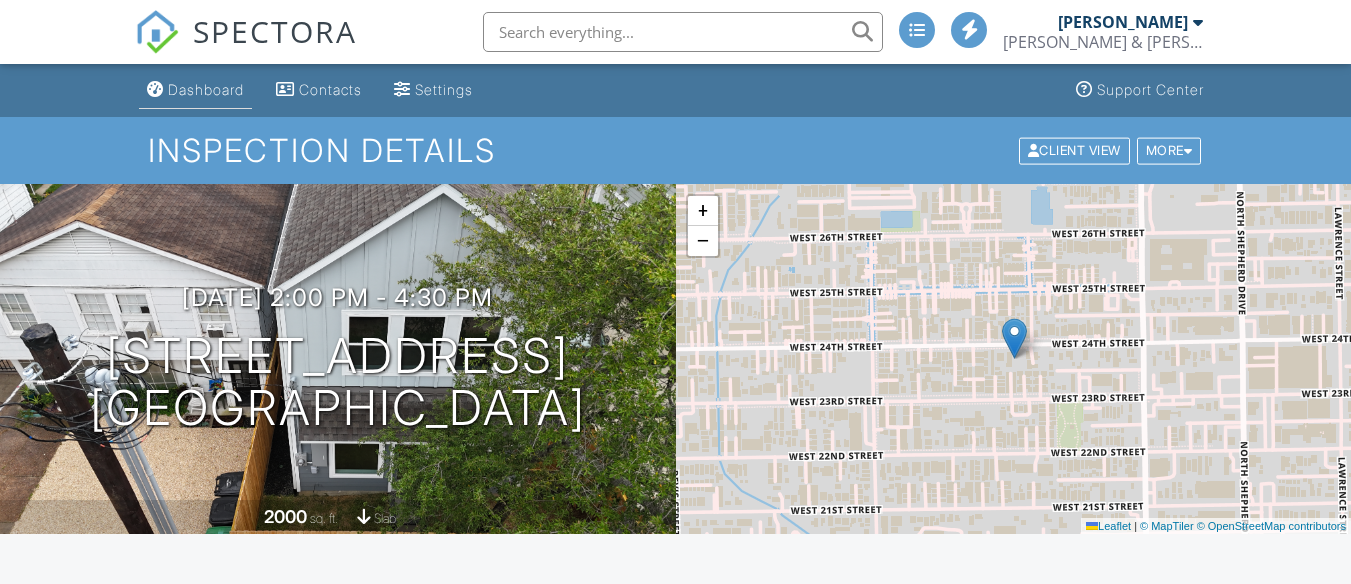 click on "Dashboard" at bounding box center (206, 89) 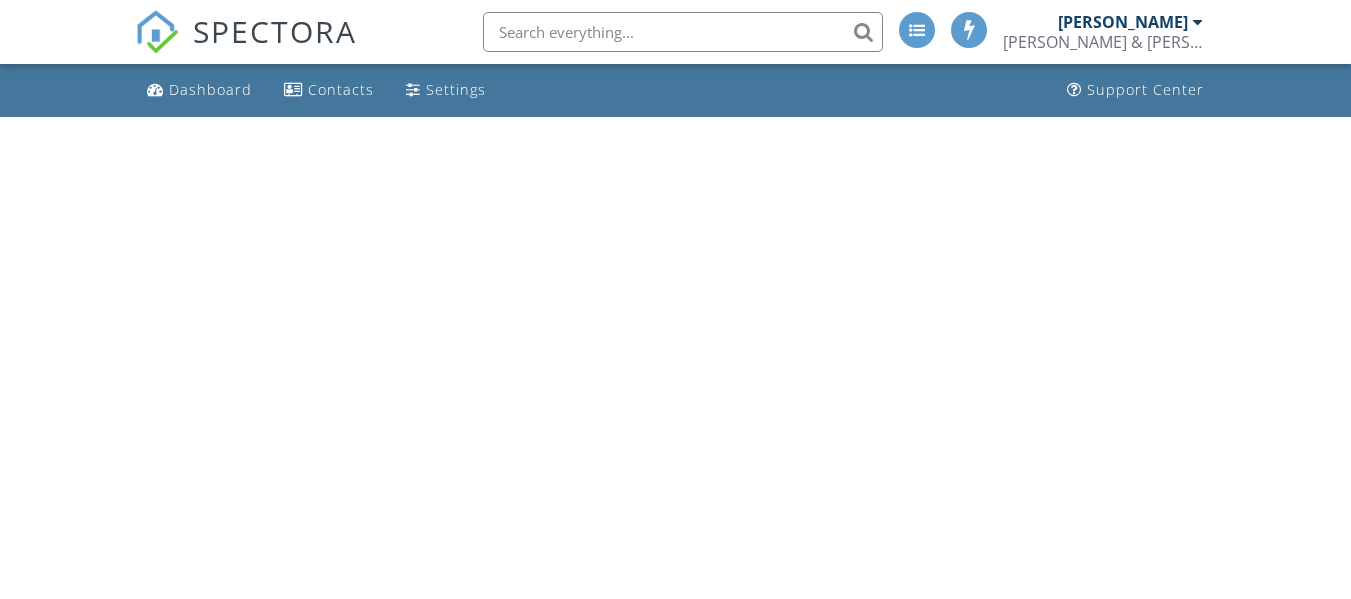 scroll, scrollTop: 0, scrollLeft: 0, axis: both 